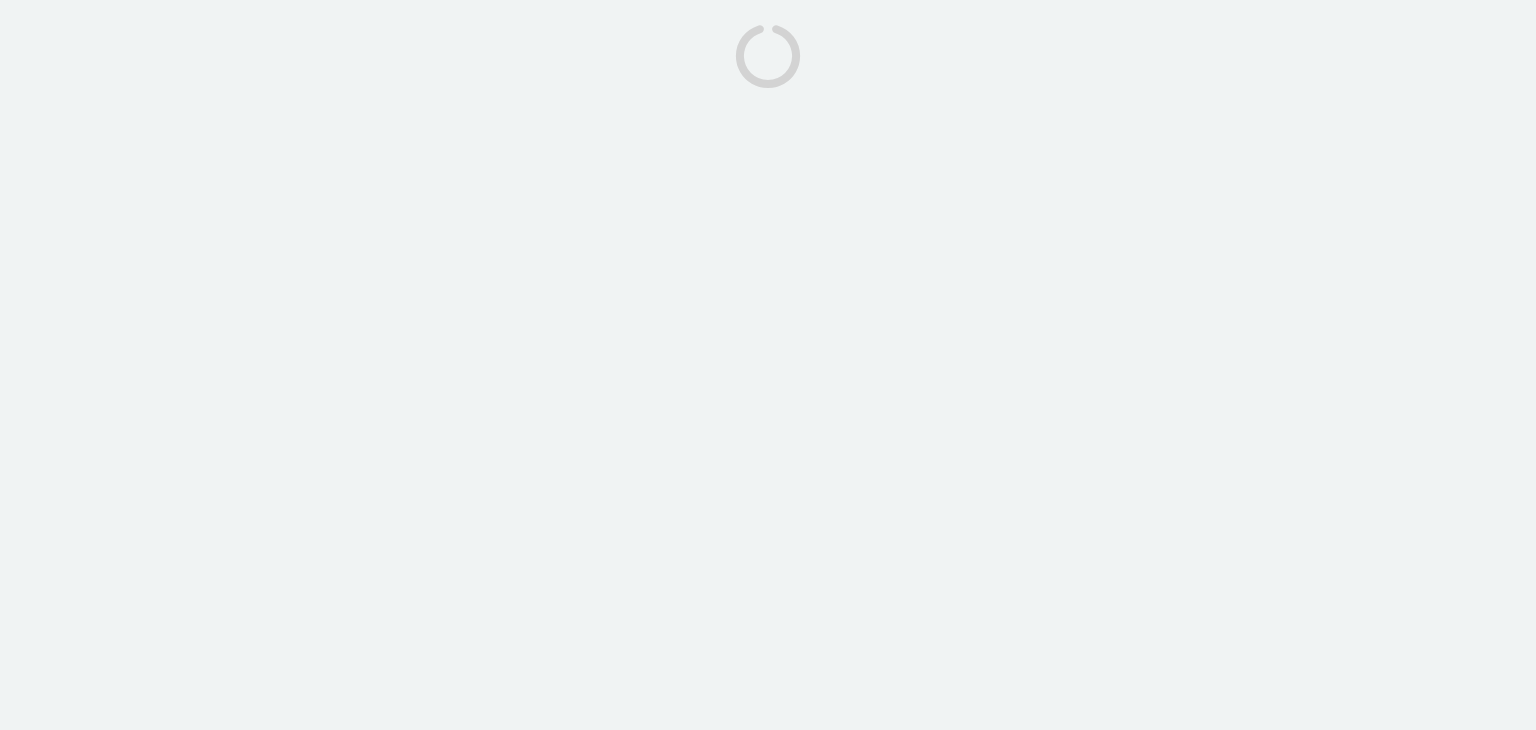 scroll, scrollTop: 0, scrollLeft: 0, axis: both 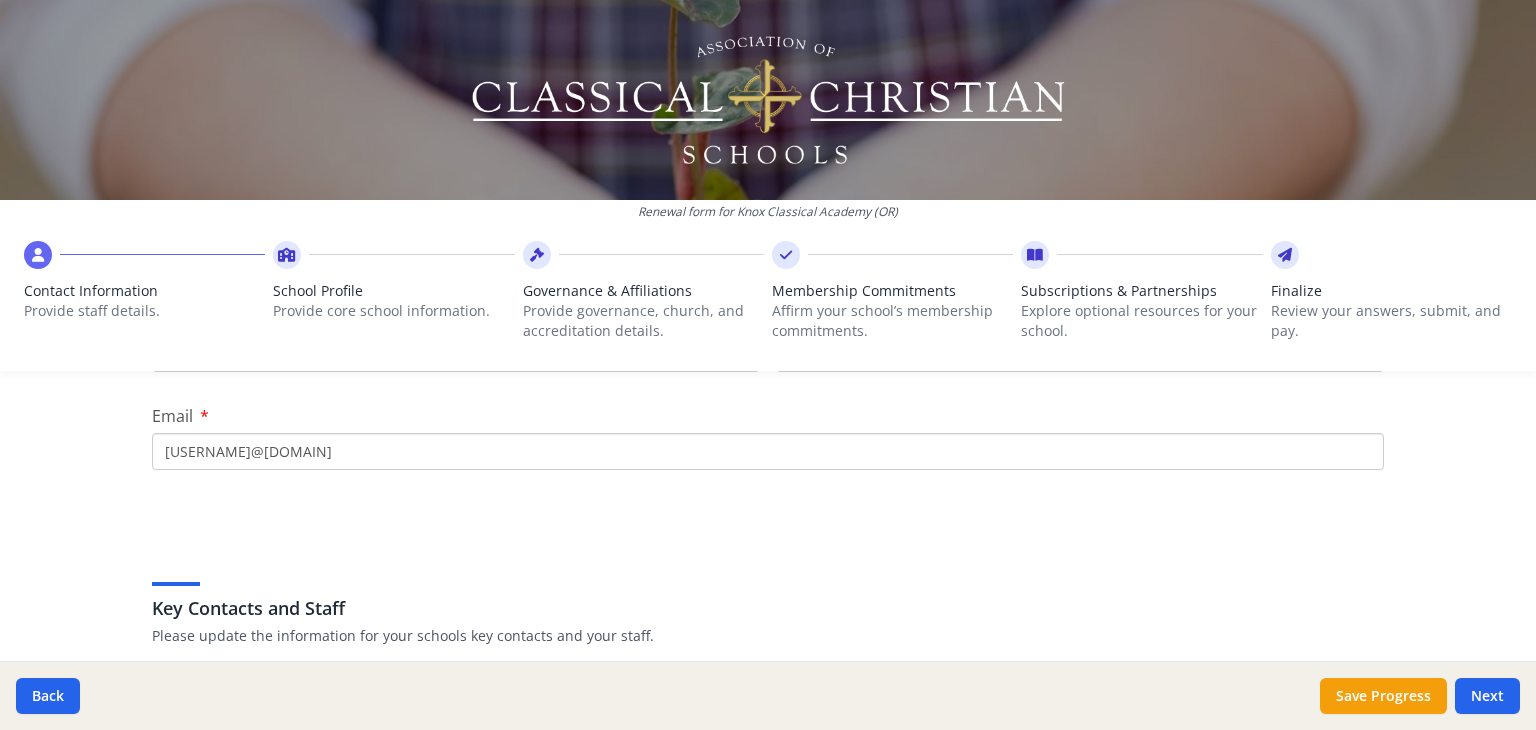 drag, startPoint x: 157, startPoint y: 451, endPoint x: 245, endPoint y: 451, distance: 88 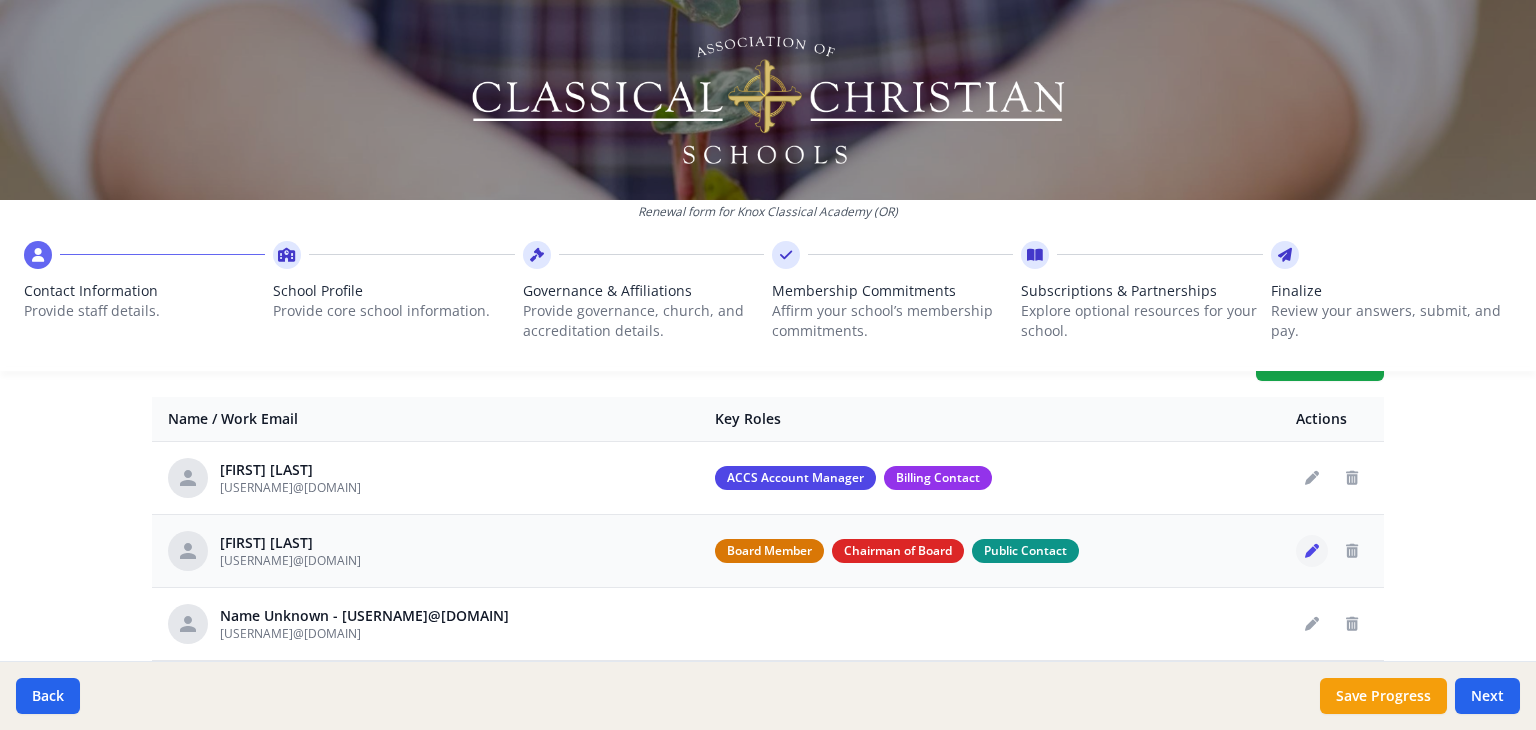 click at bounding box center (1312, 551) 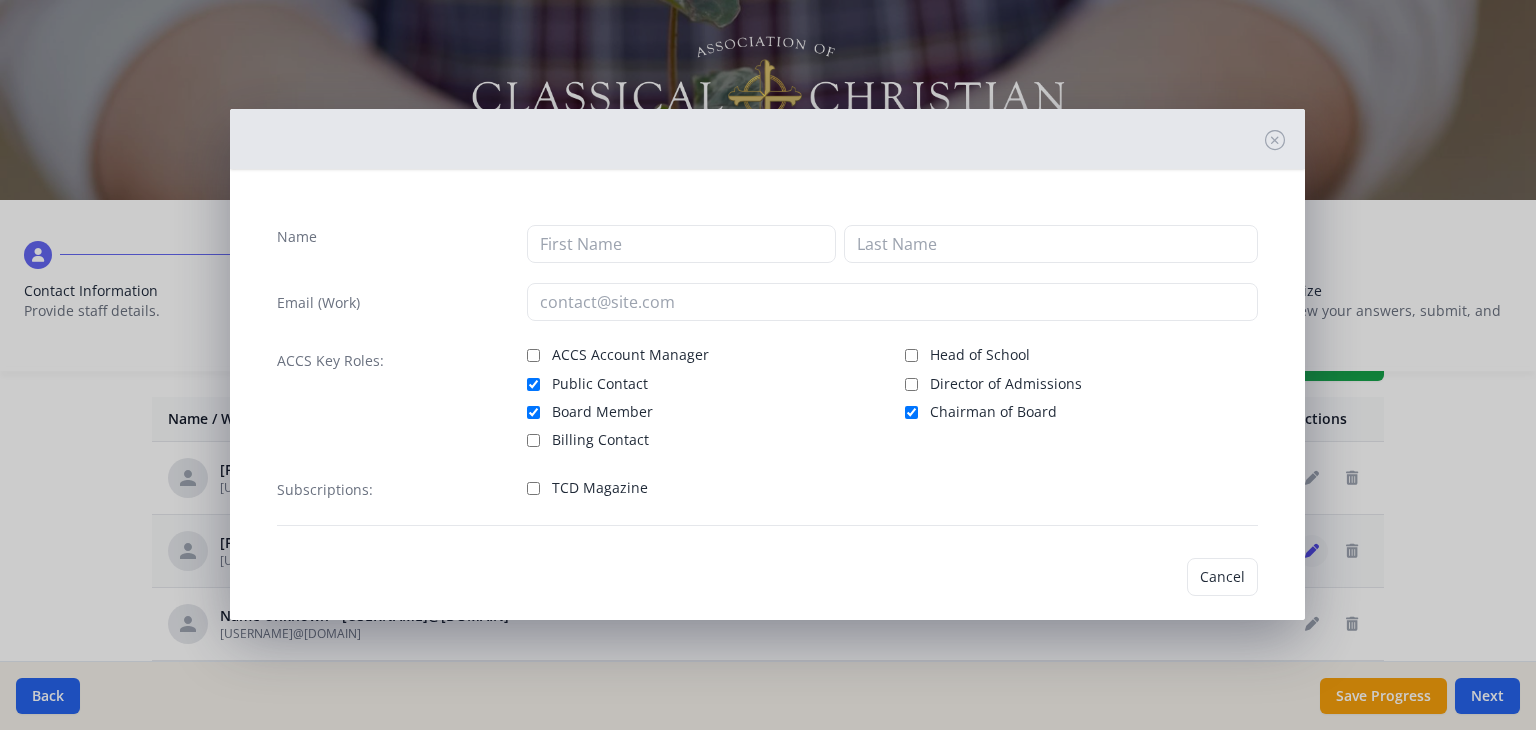 type on "[FIRST]" 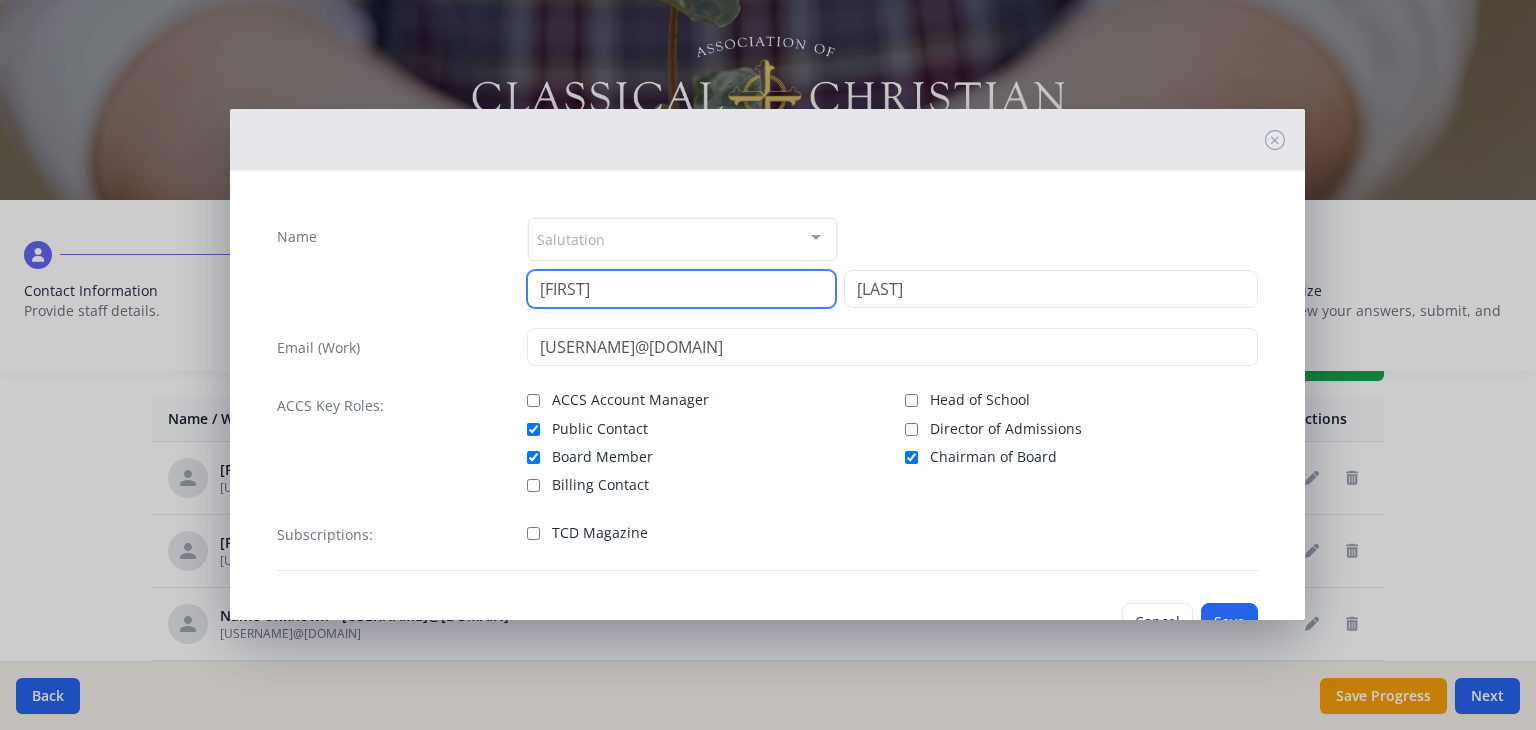 drag, startPoint x: 578, startPoint y: 281, endPoint x: 522, endPoint y: 287, distance: 56.32051 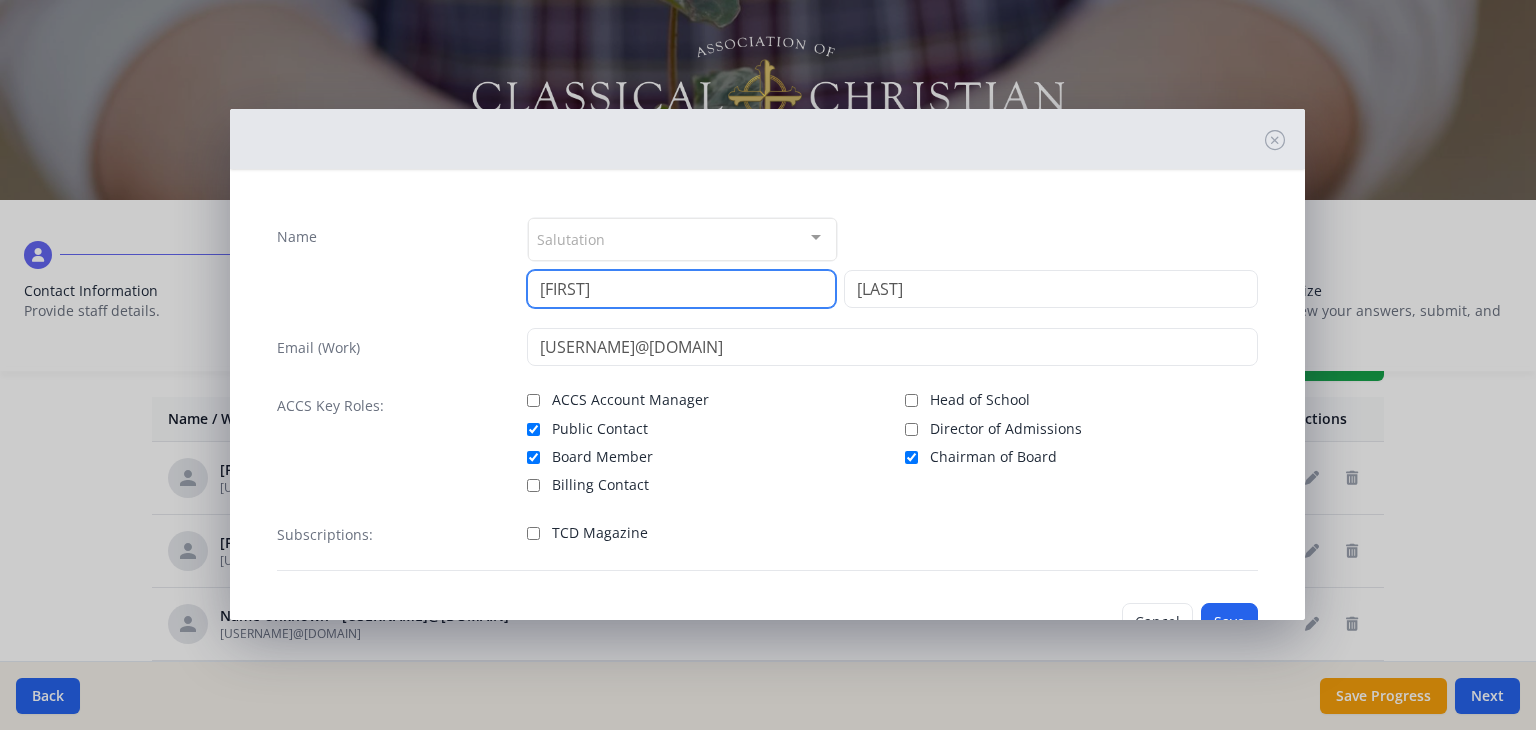 type on "[FIRST]" 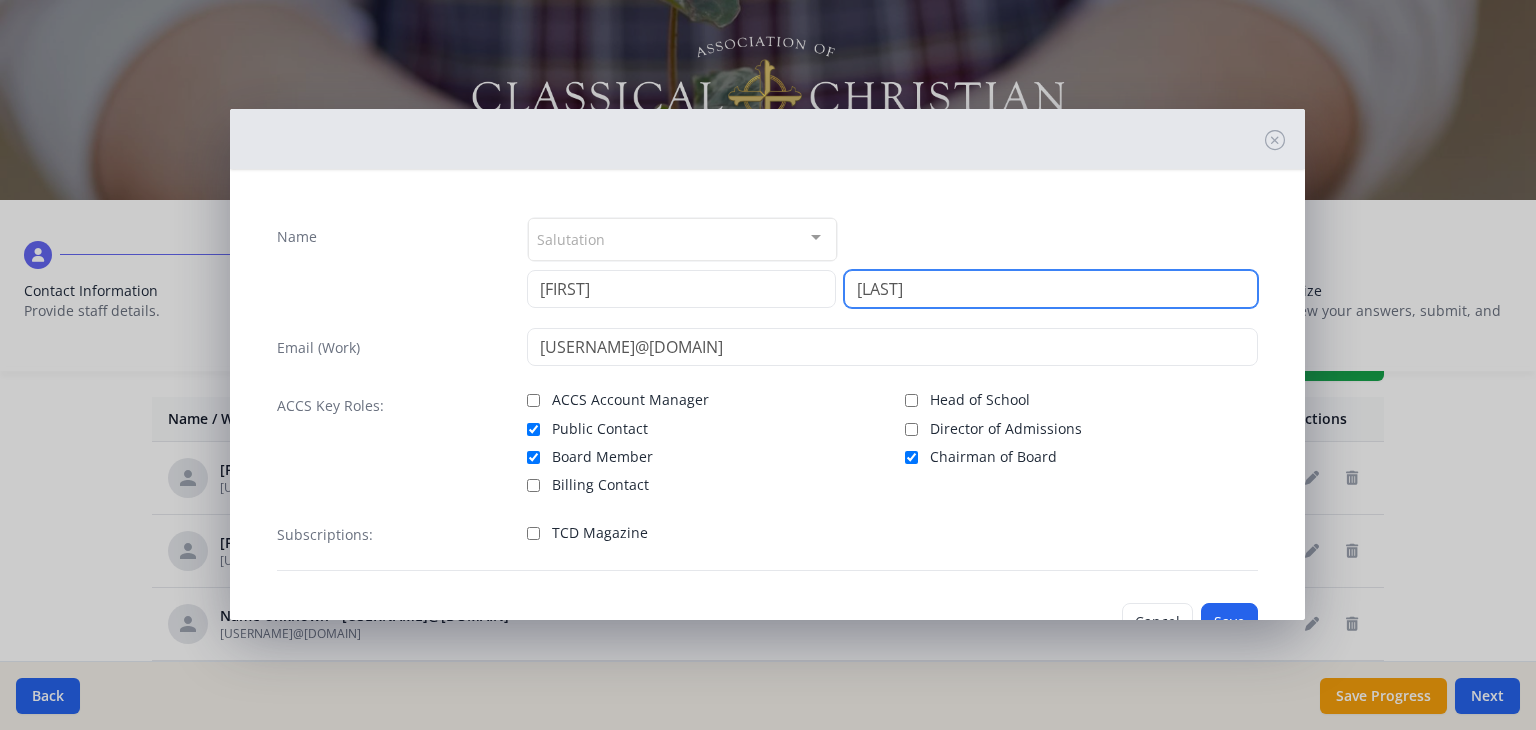 drag, startPoint x: 891, startPoint y: 289, endPoint x: 840, endPoint y: 291, distance: 51.0392 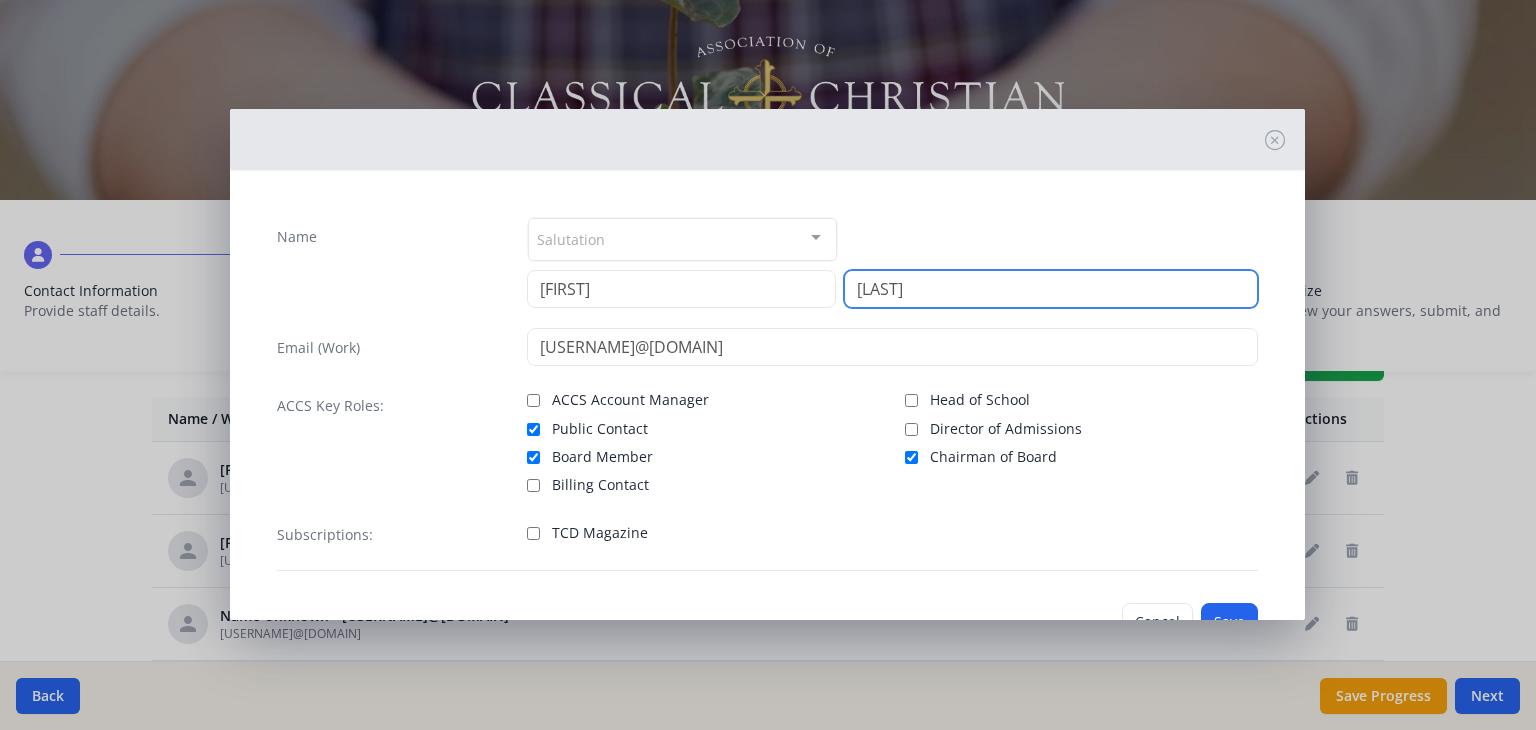 type on "[LAST]" 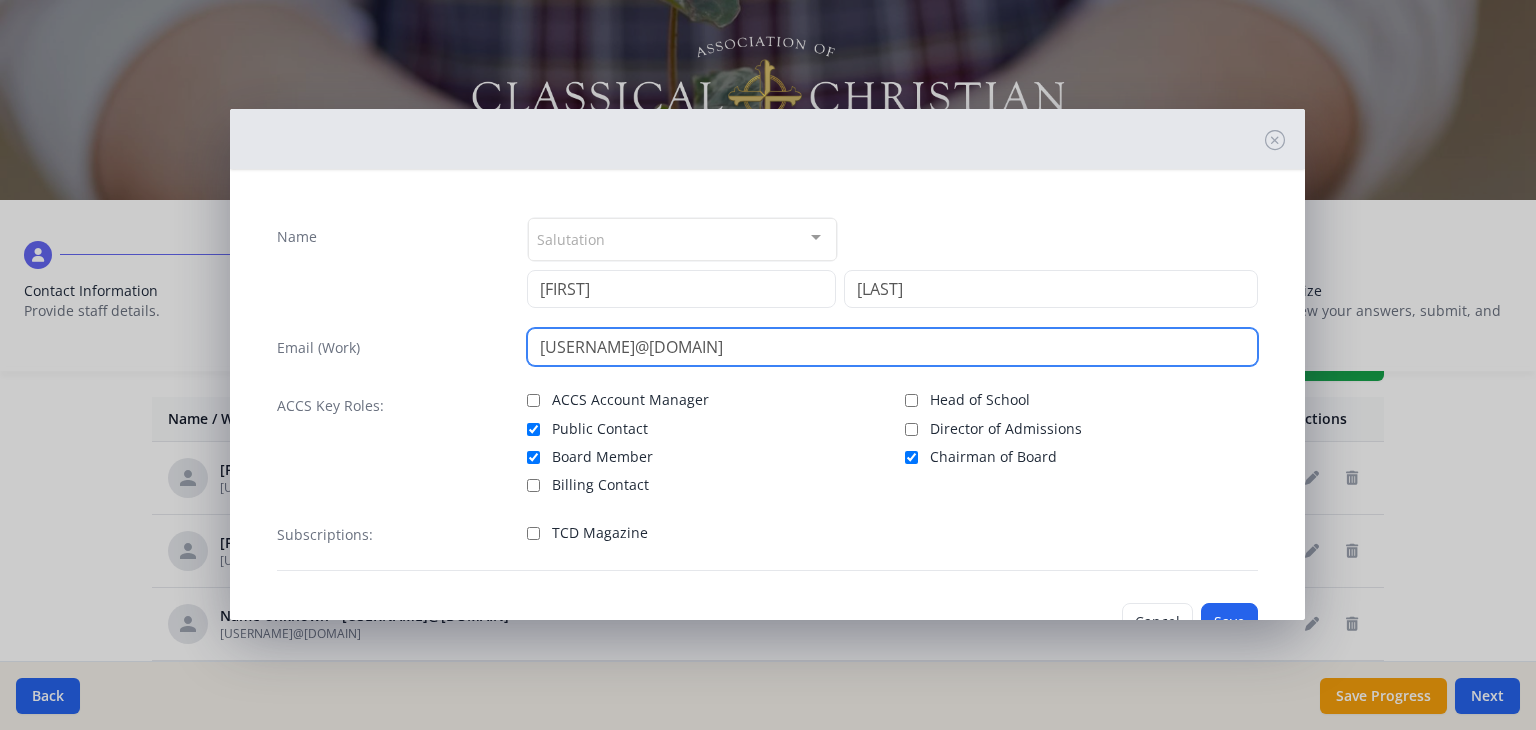 drag, startPoint x: 728, startPoint y: 342, endPoint x: 520, endPoint y: 342, distance: 208 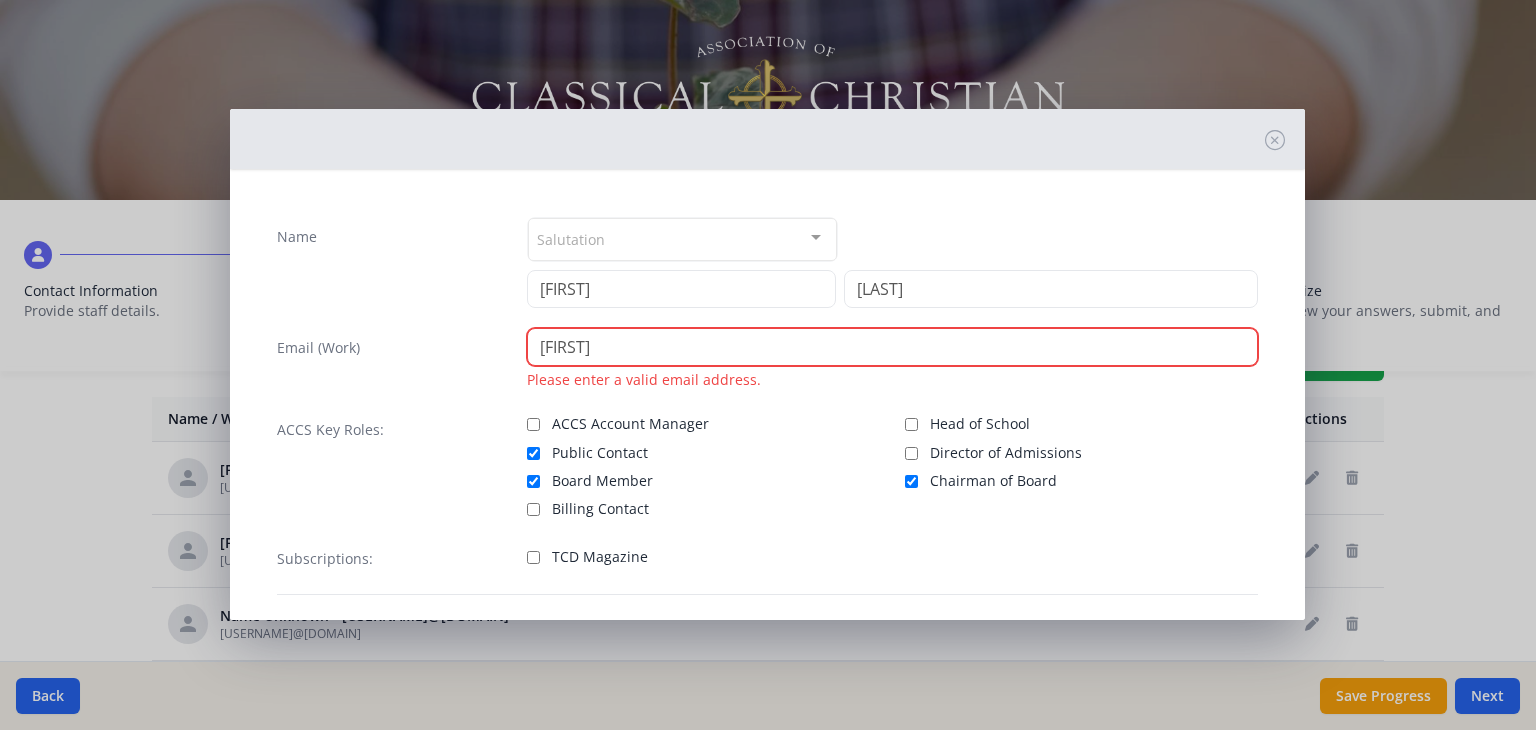 drag, startPoint x: 550, startPoint y: 346, endPoint x: 532, endPoint y: 345, distance: 18.027756 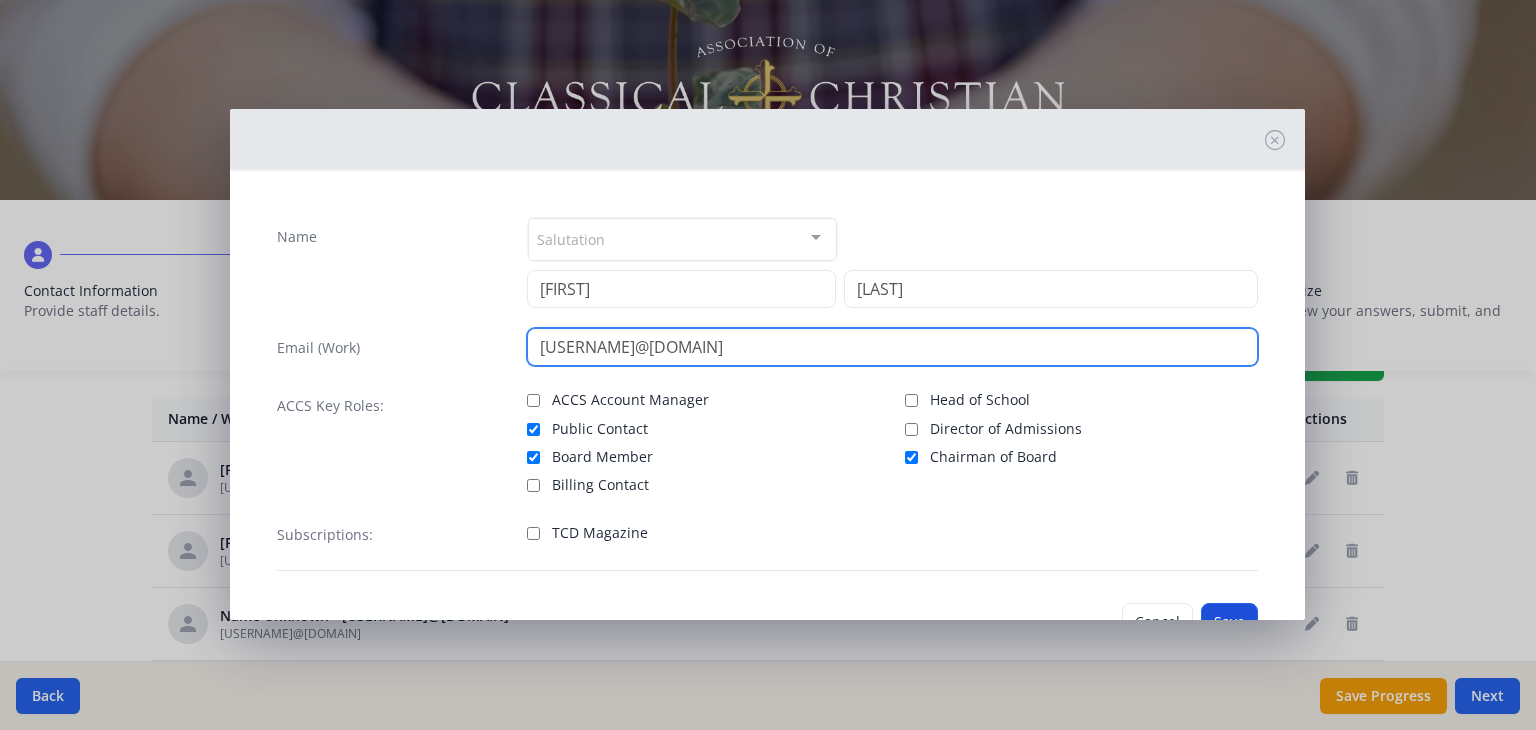 type on "[USERNAME]@[DOMAIN]" 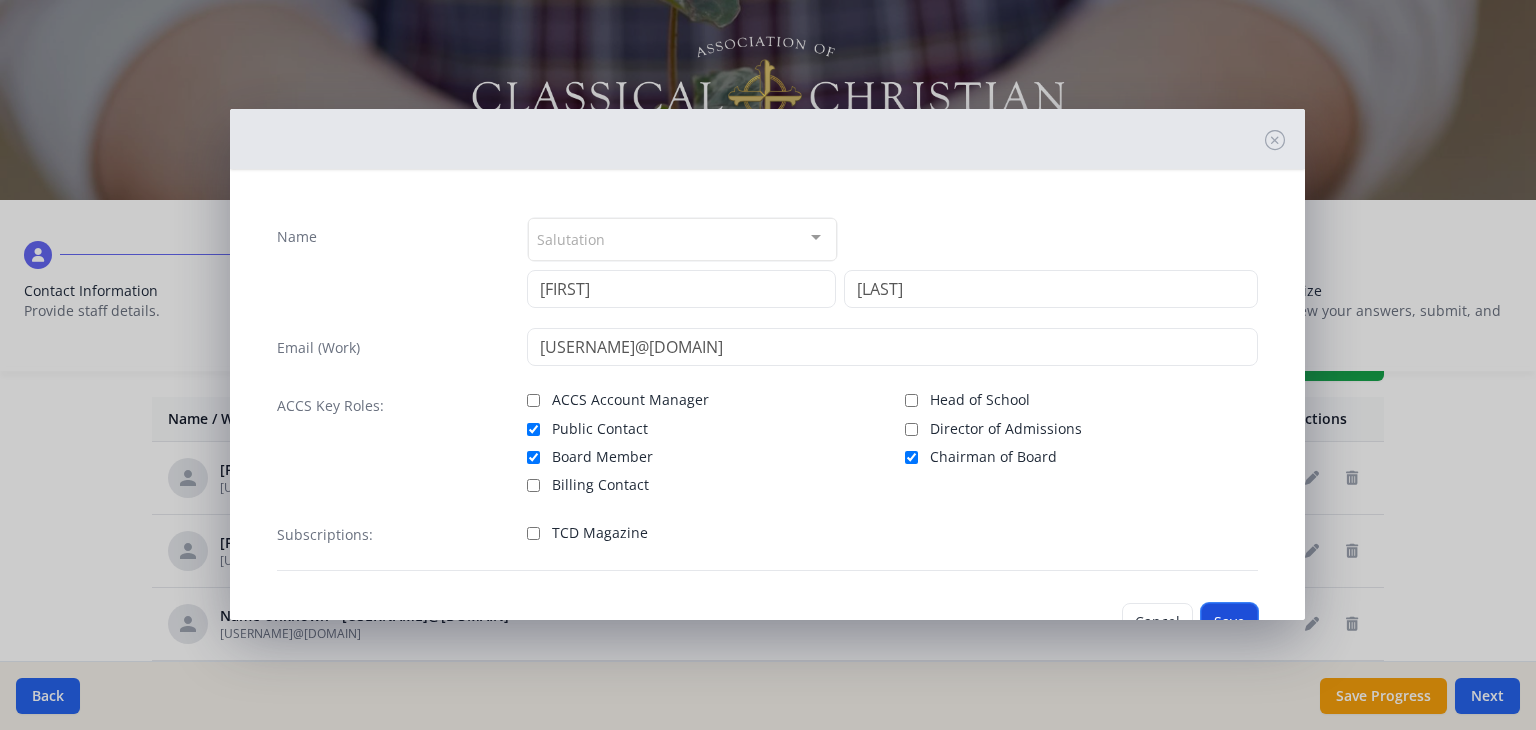 click on "Save" at bounding box center [1229, 622] 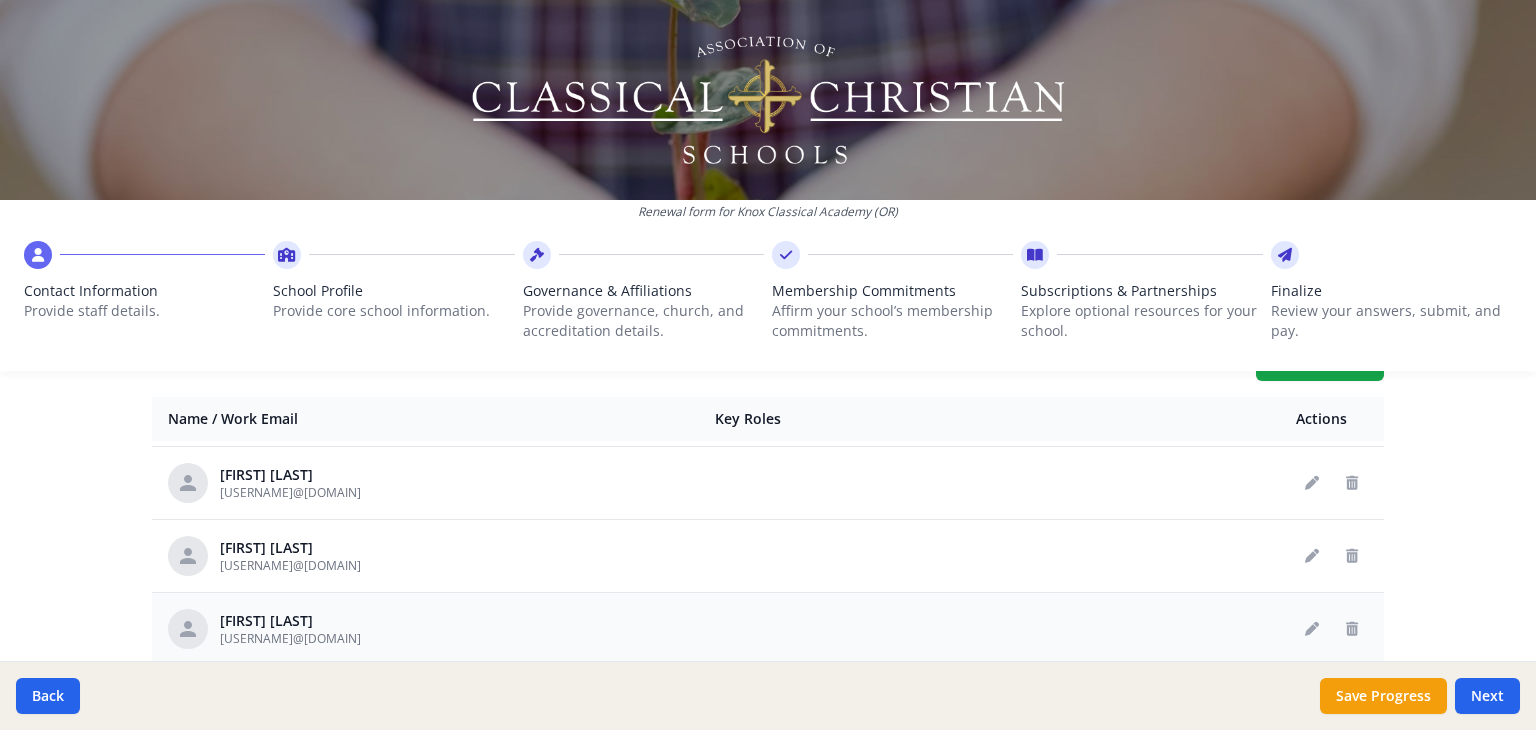 scroll, scrollTop: 0, scrollLeft: 0, axis: both 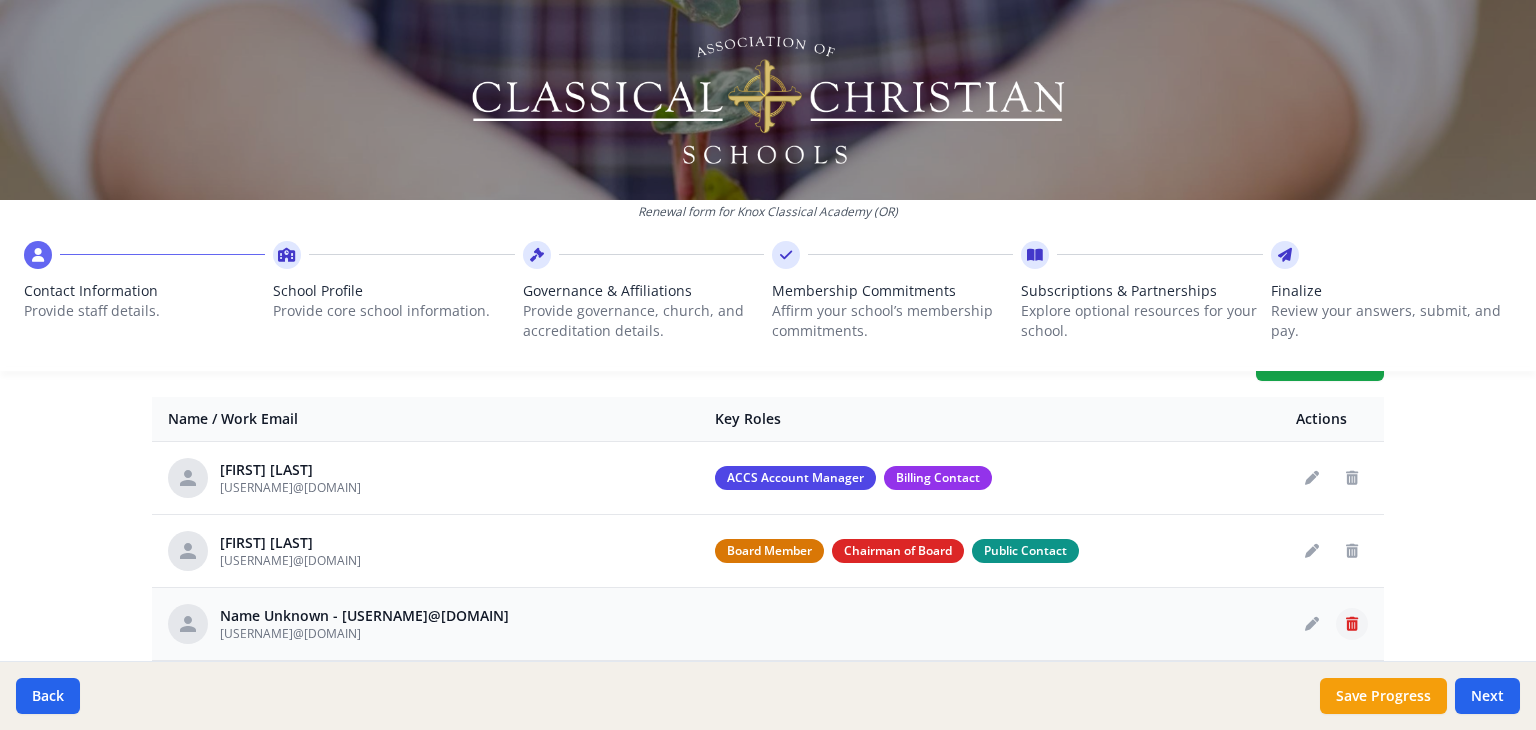 click at bounding box center (1352, 624) 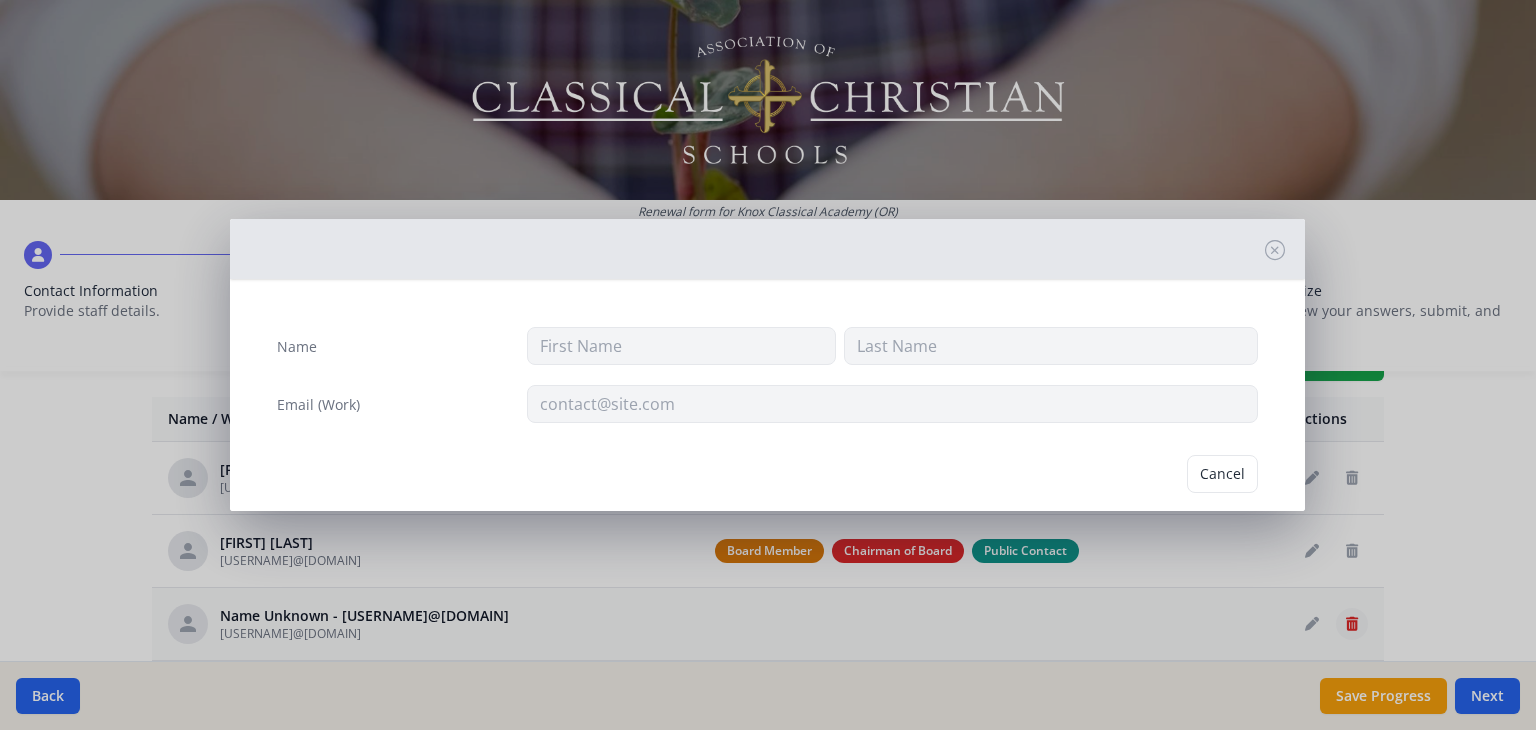 type on "[USERNAME]@[DOMAIN]" 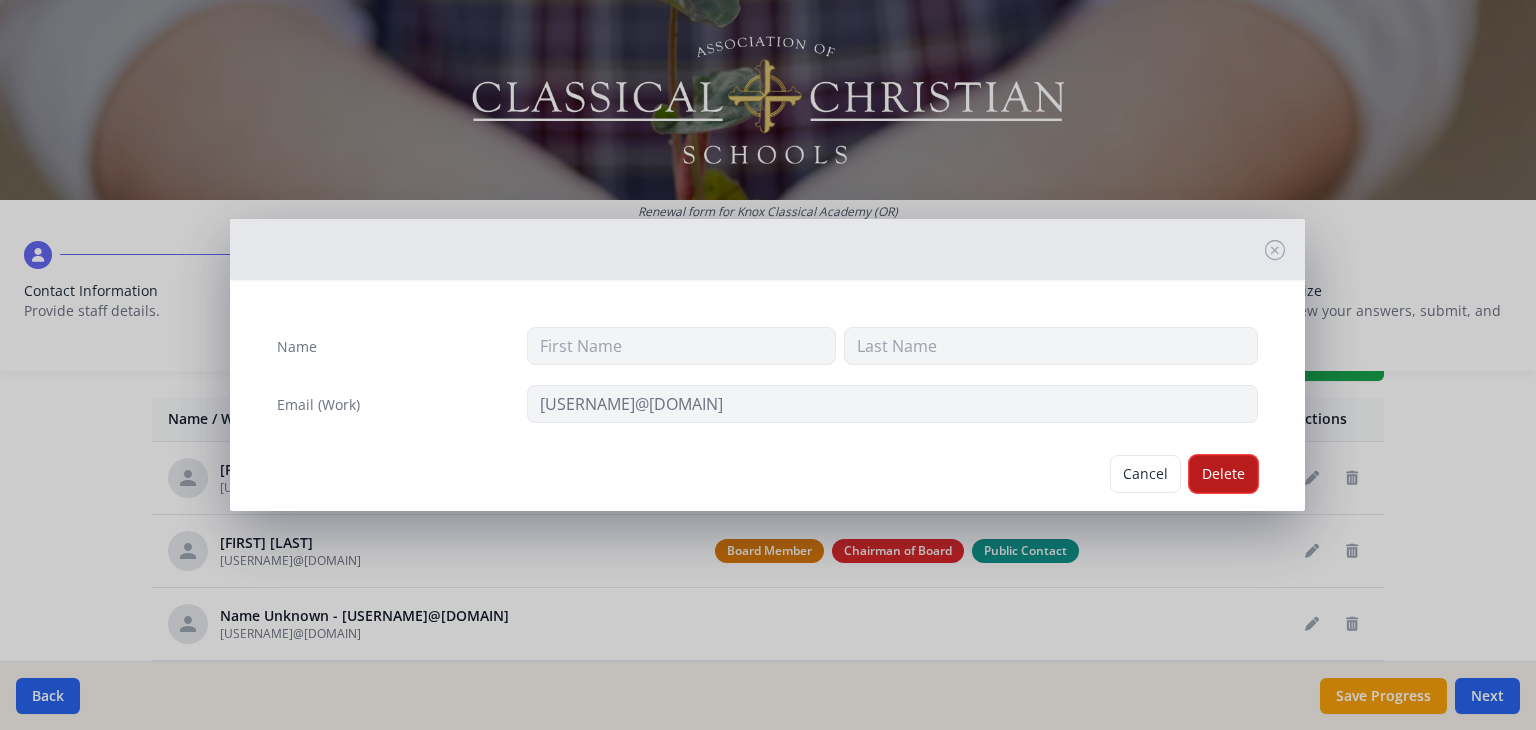 click on "Delete" at bounding box center [1223, 474] 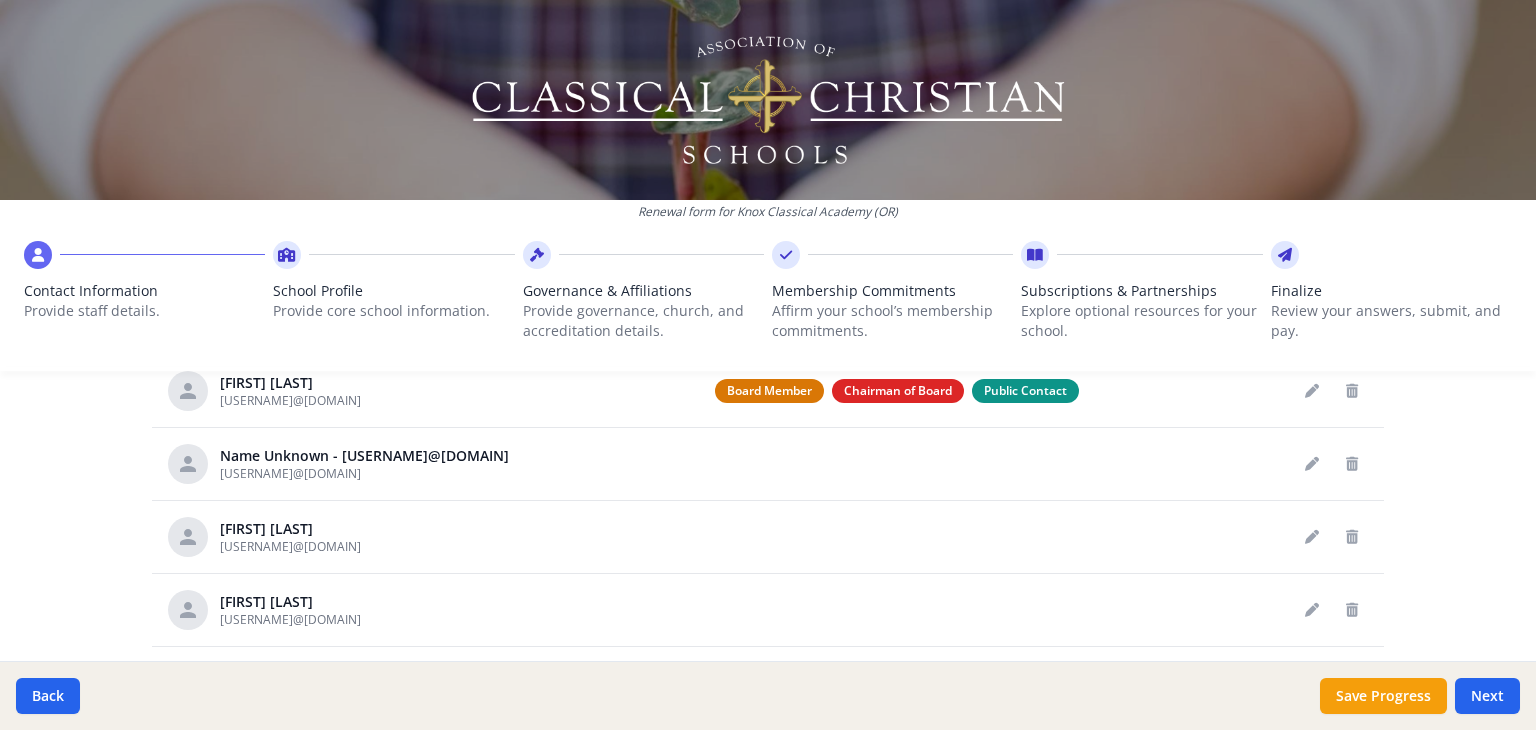 scroll, scrollTop: 879, scrollLeft: 0, axis: vertical 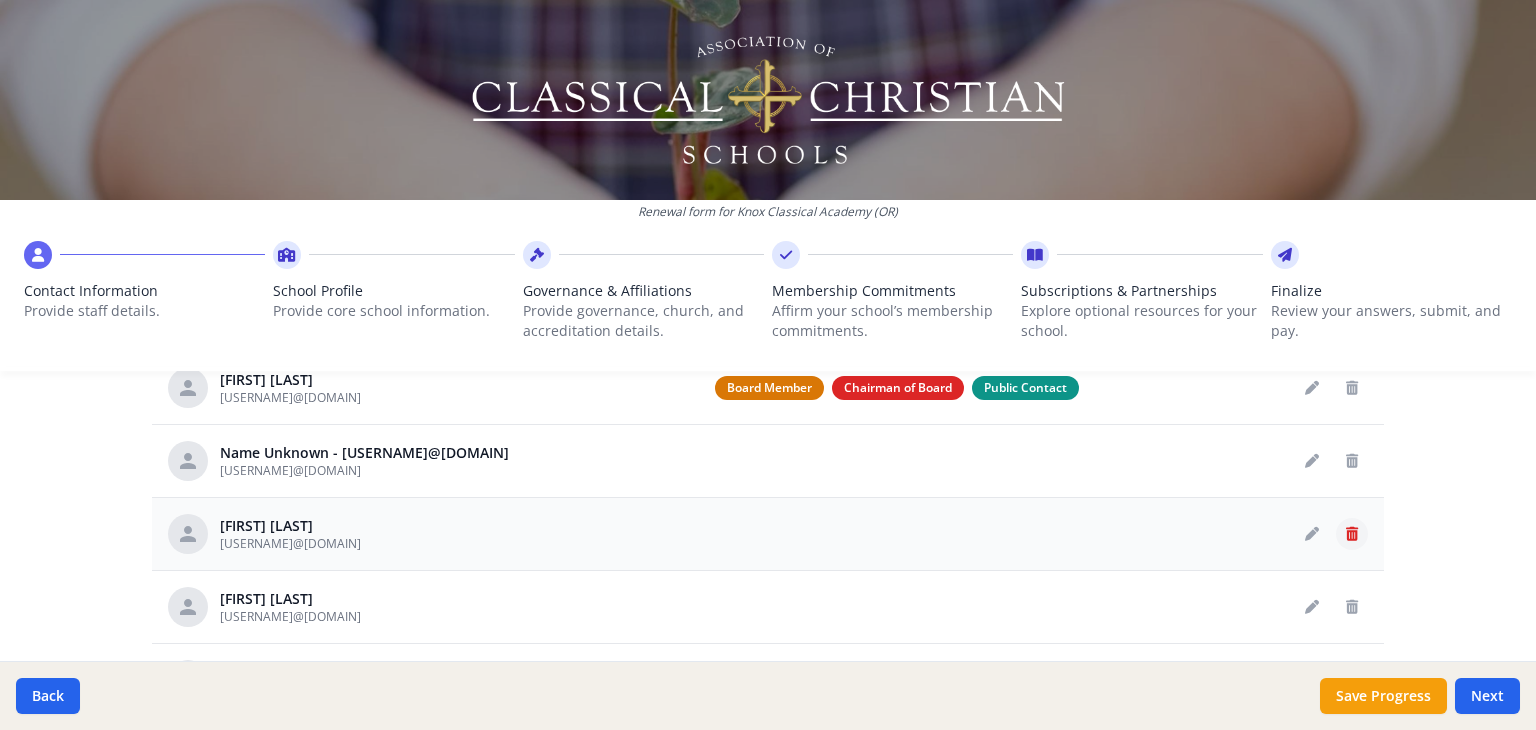 click at bounding box center [1352, 534] 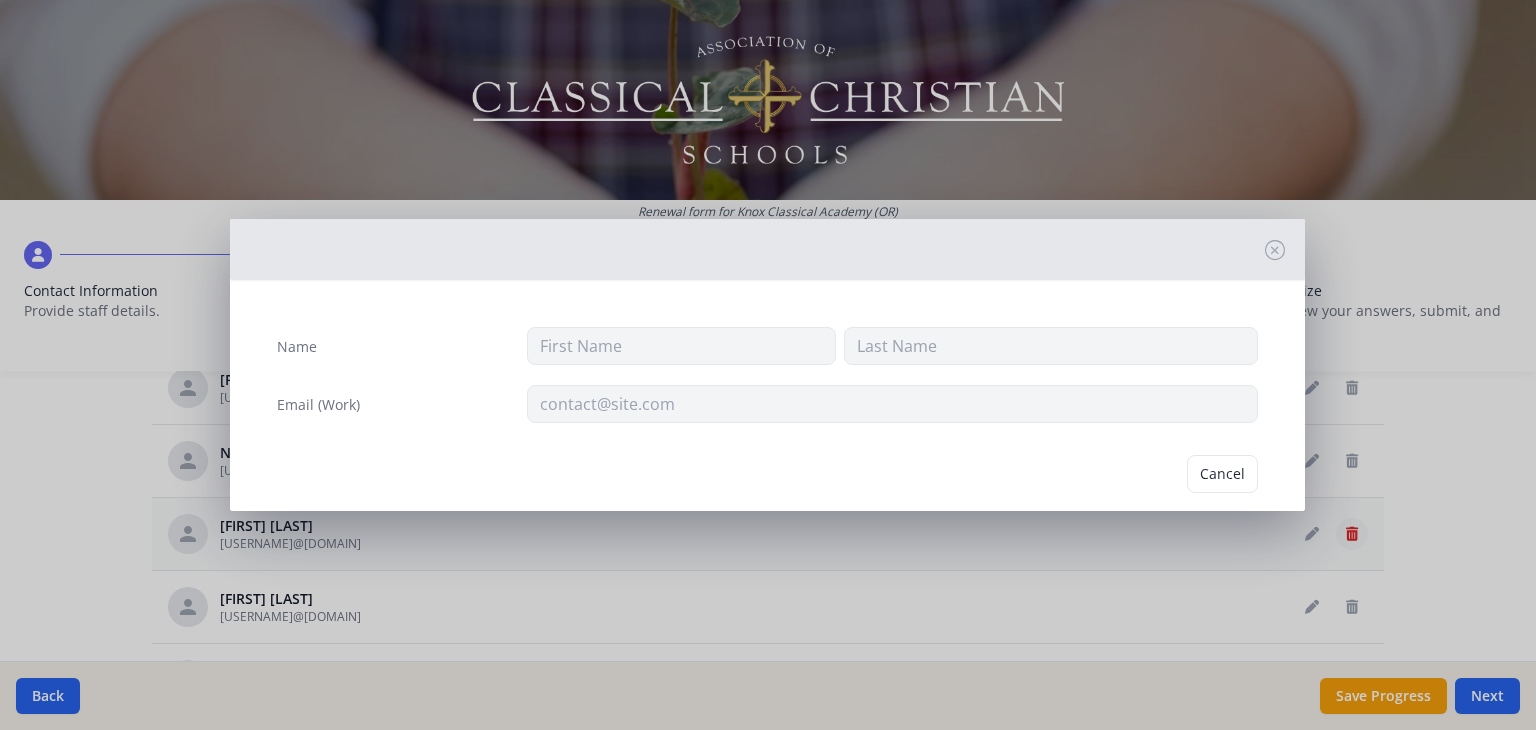 type on "[FIRST]" 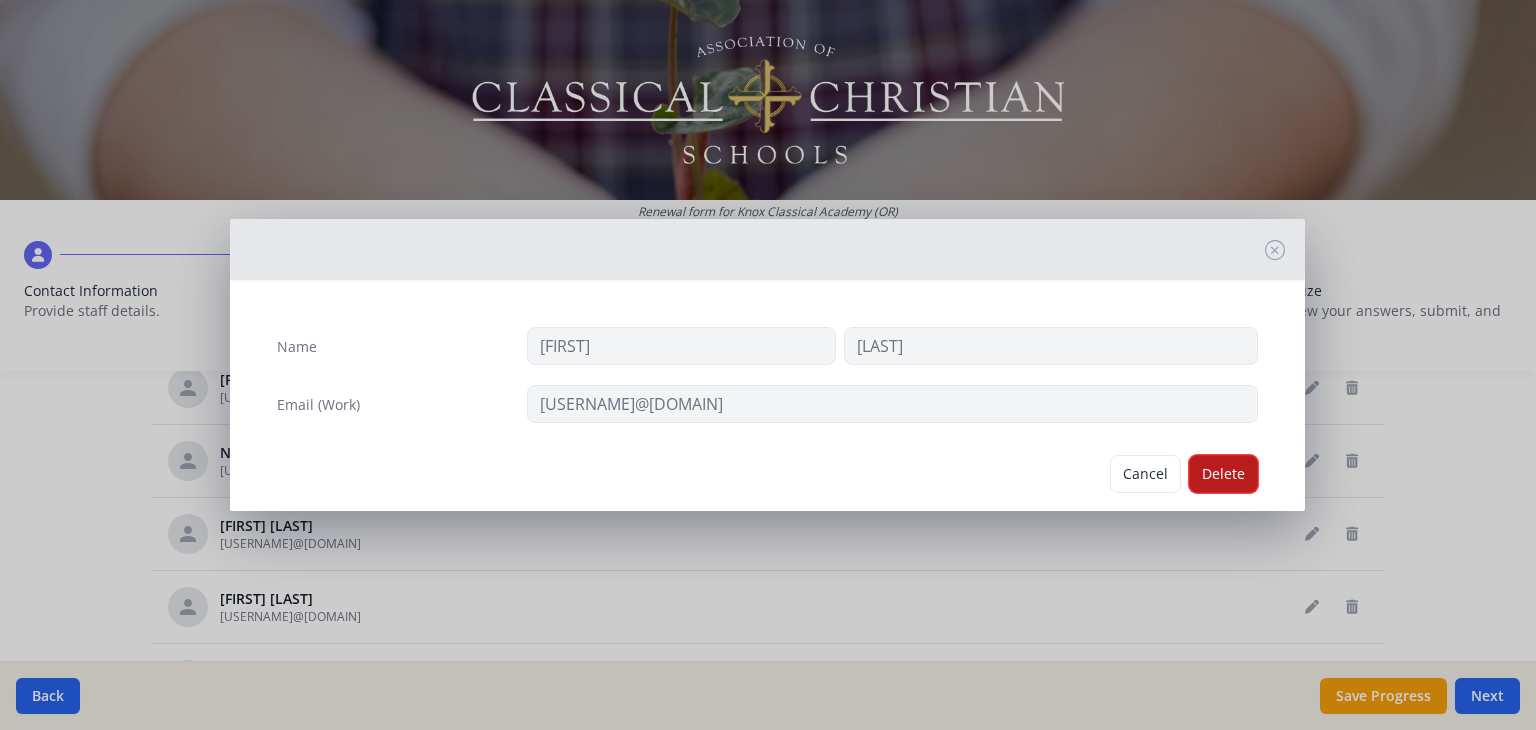 click on "Delete" at bounding box center [1223, 474] 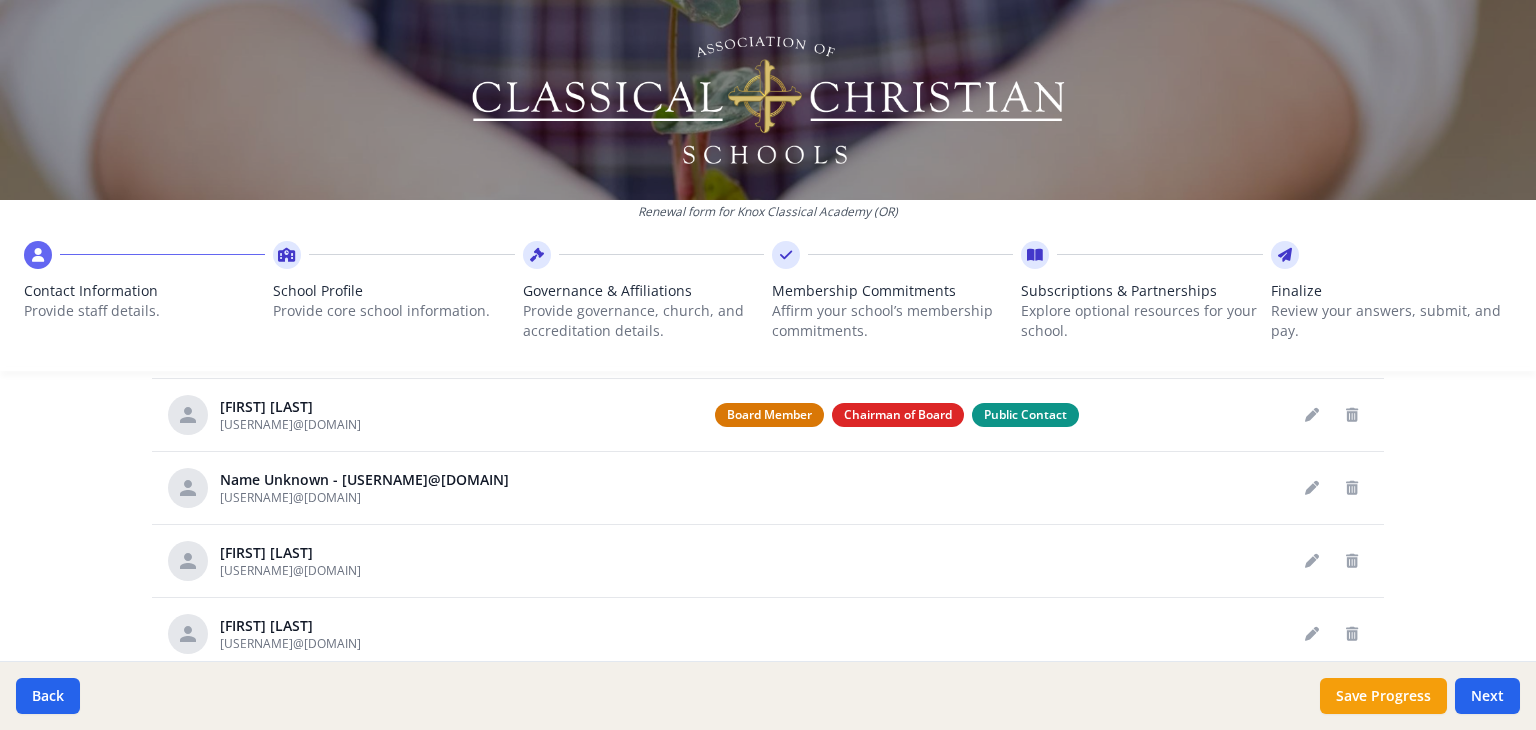 scroll, scrollTop: 889, scrollLeft: 0, axis: vertical 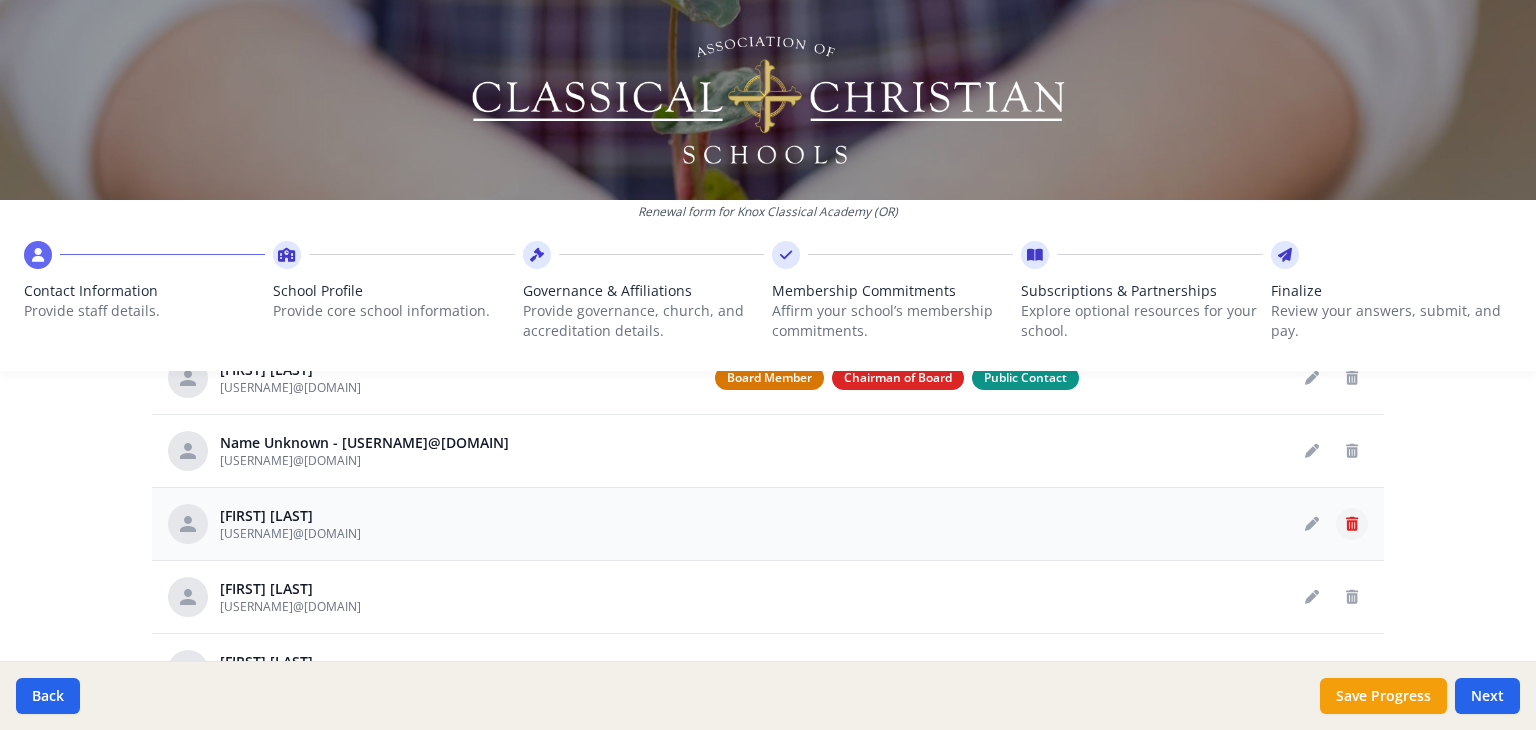 click at bounding box center [1352, 524] 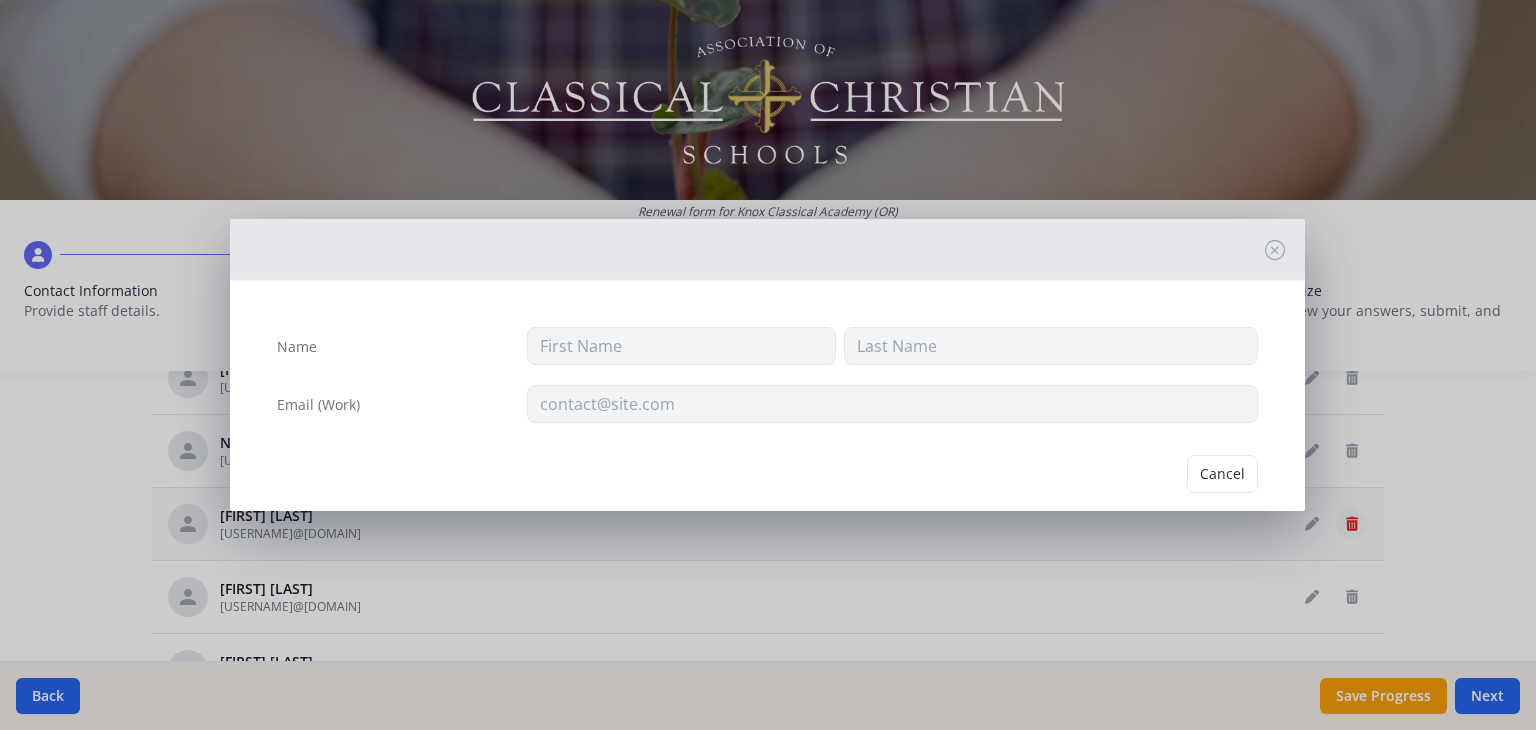 type on "[FIRST]" 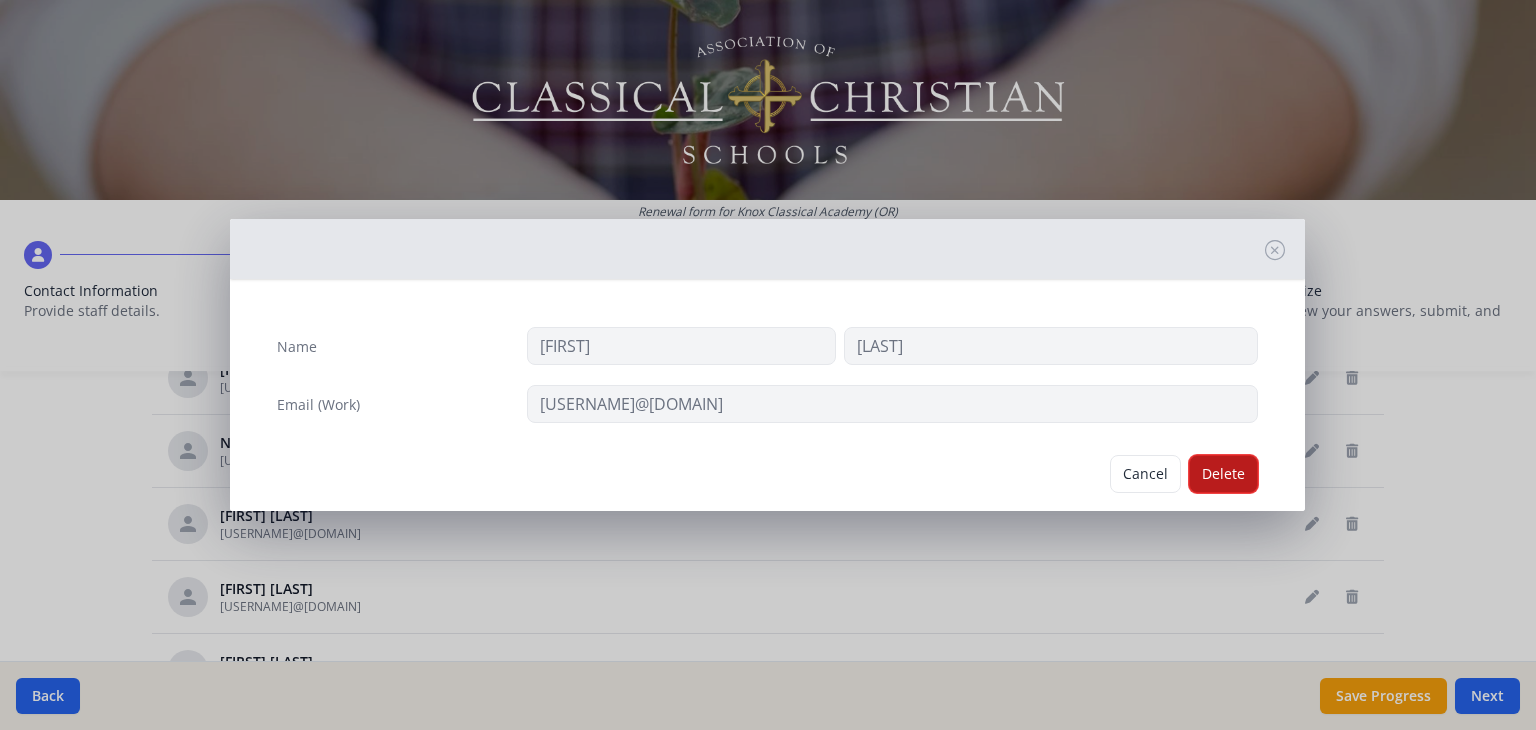 click on "Delete" at bounding box center (1223, 474) 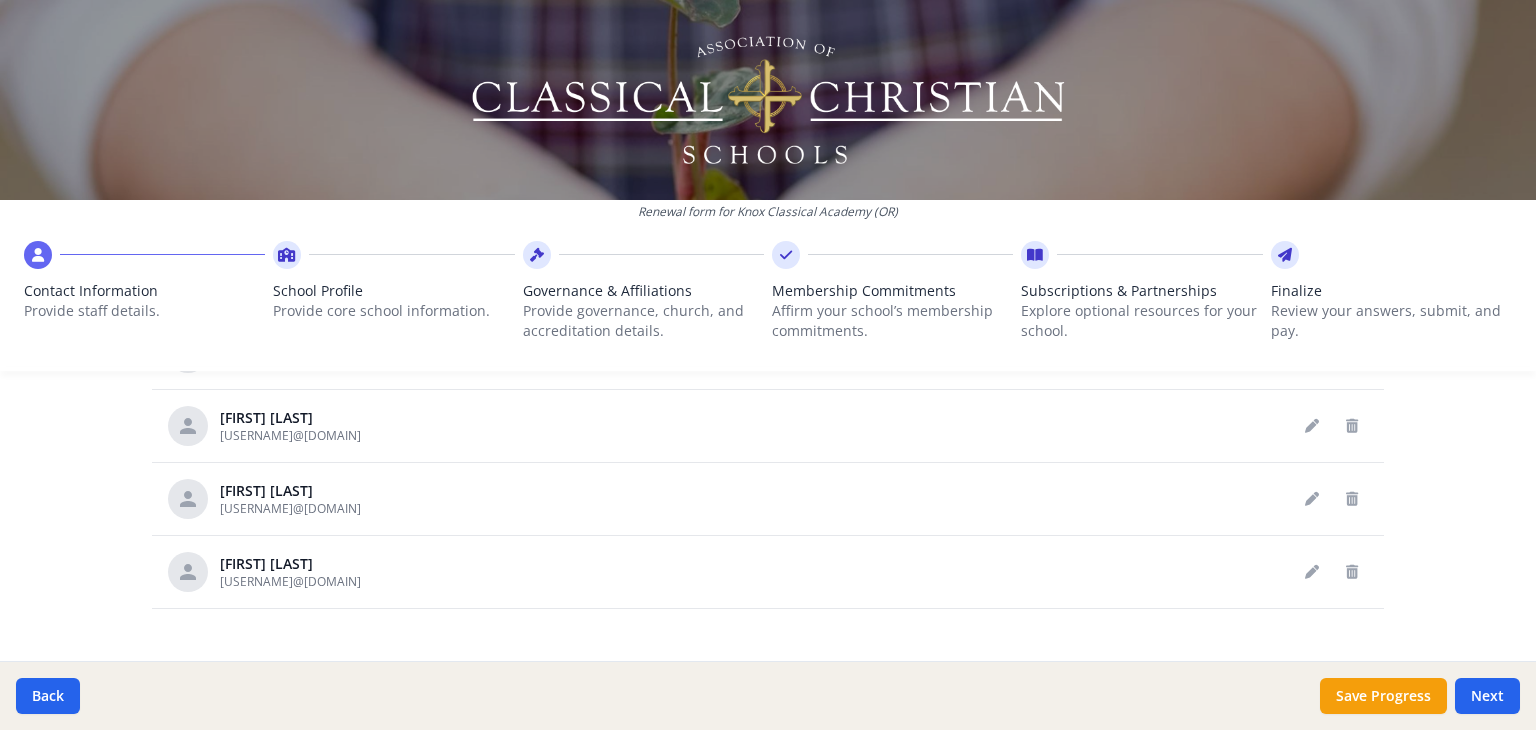 scroll, scrollTop: 1138, scrollLeft: 0, axis: vertical 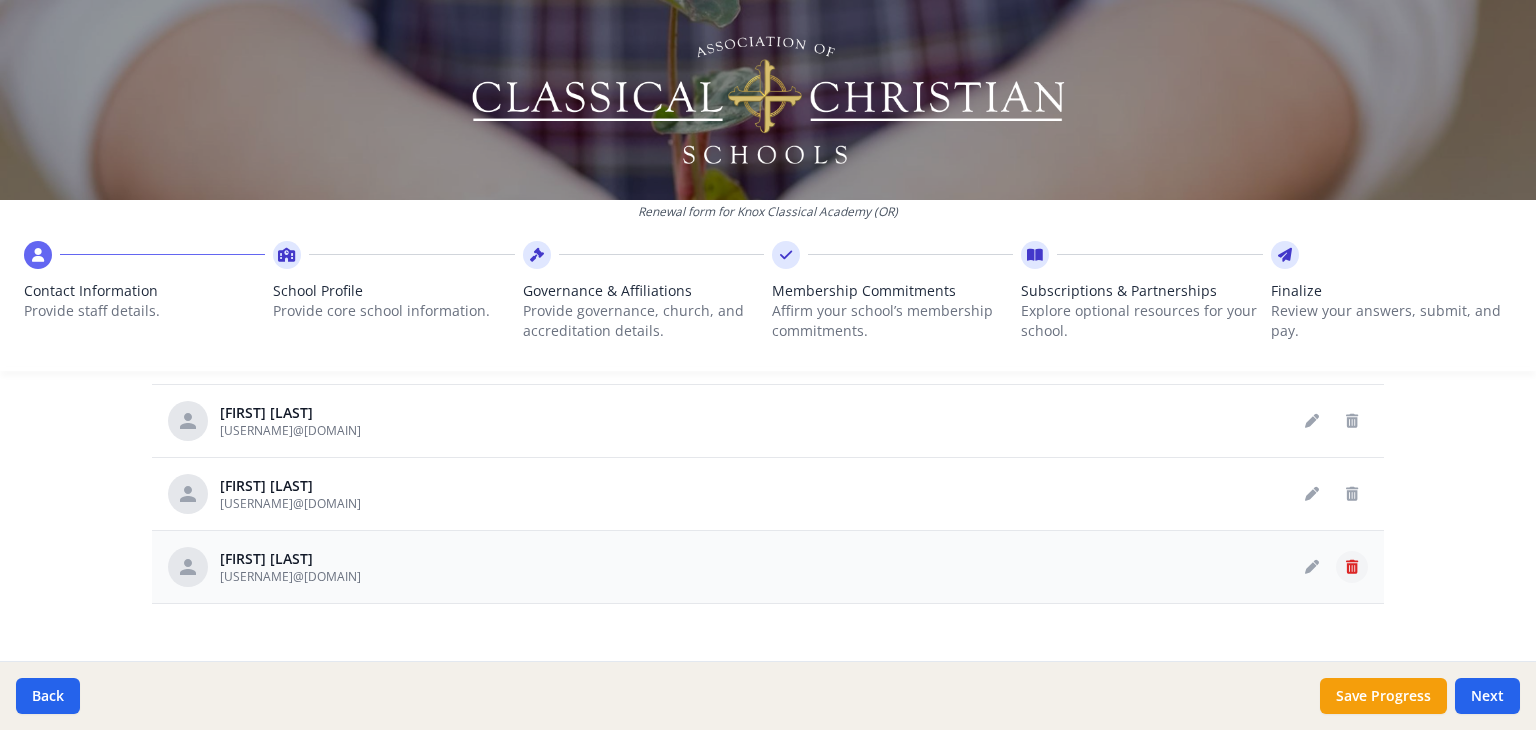 click at bounding box center [1352, 567] 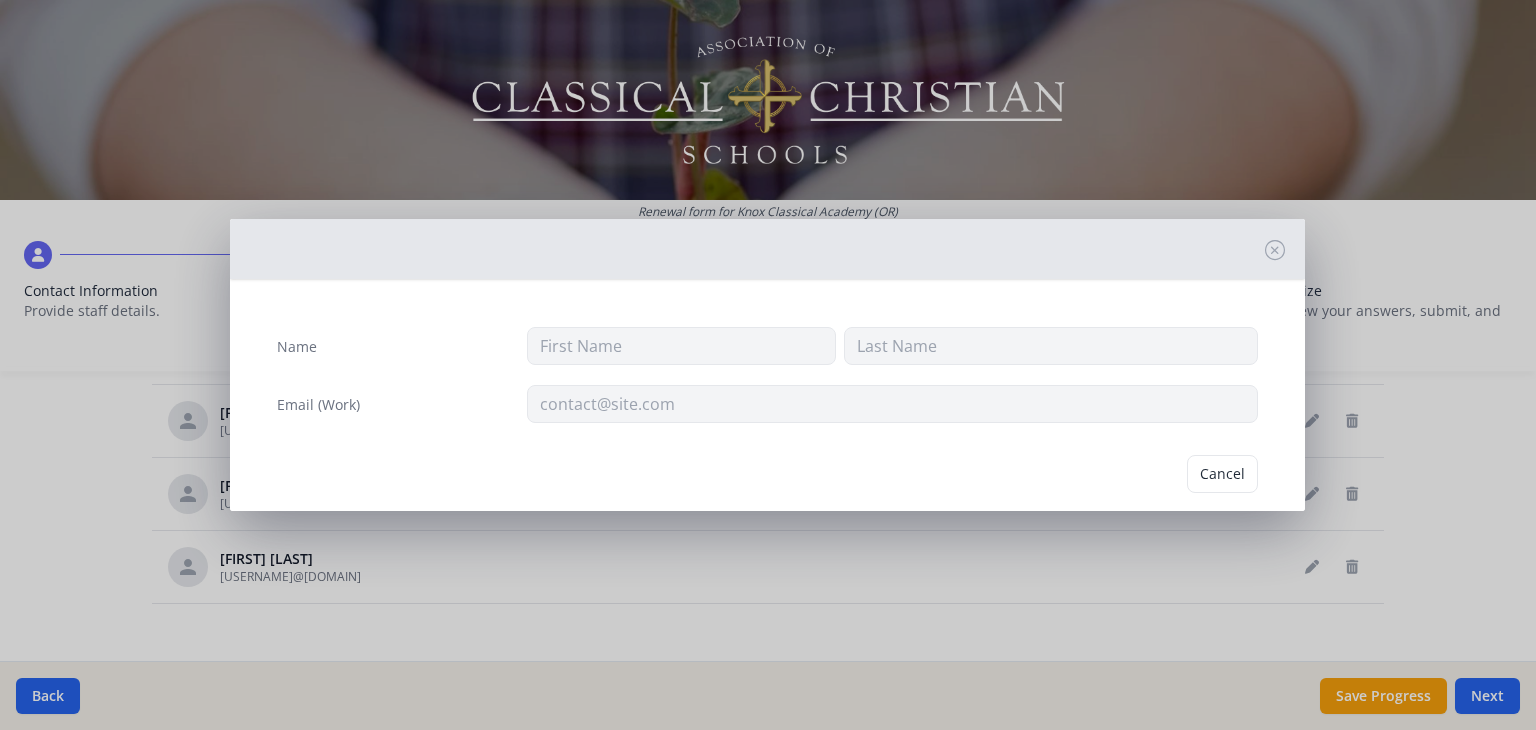 type on "[FIRST]" 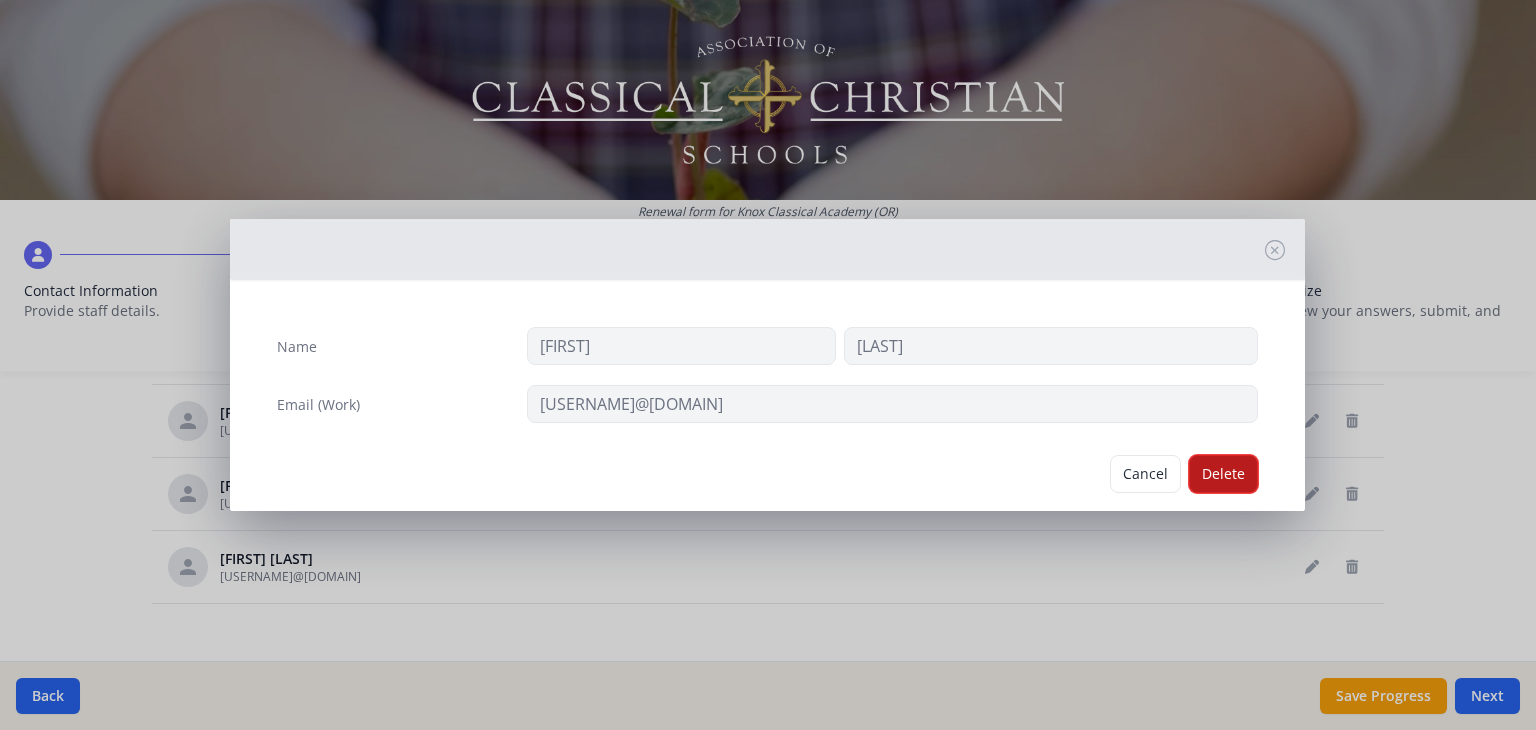 click on "Delete" at bounding box center (1223, 474) 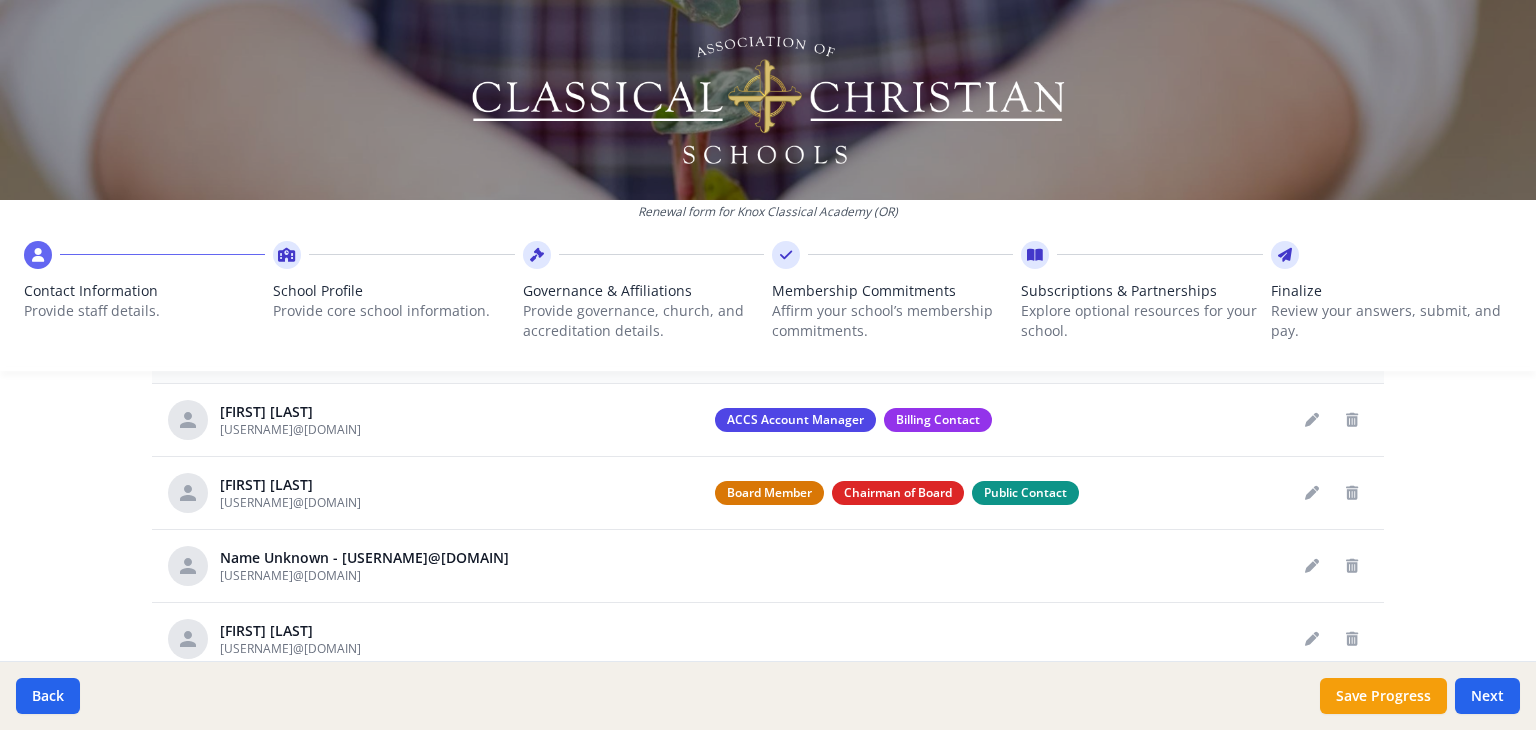 scroll, scrollTop: 765, scrollLeft: 0, axis: vertical 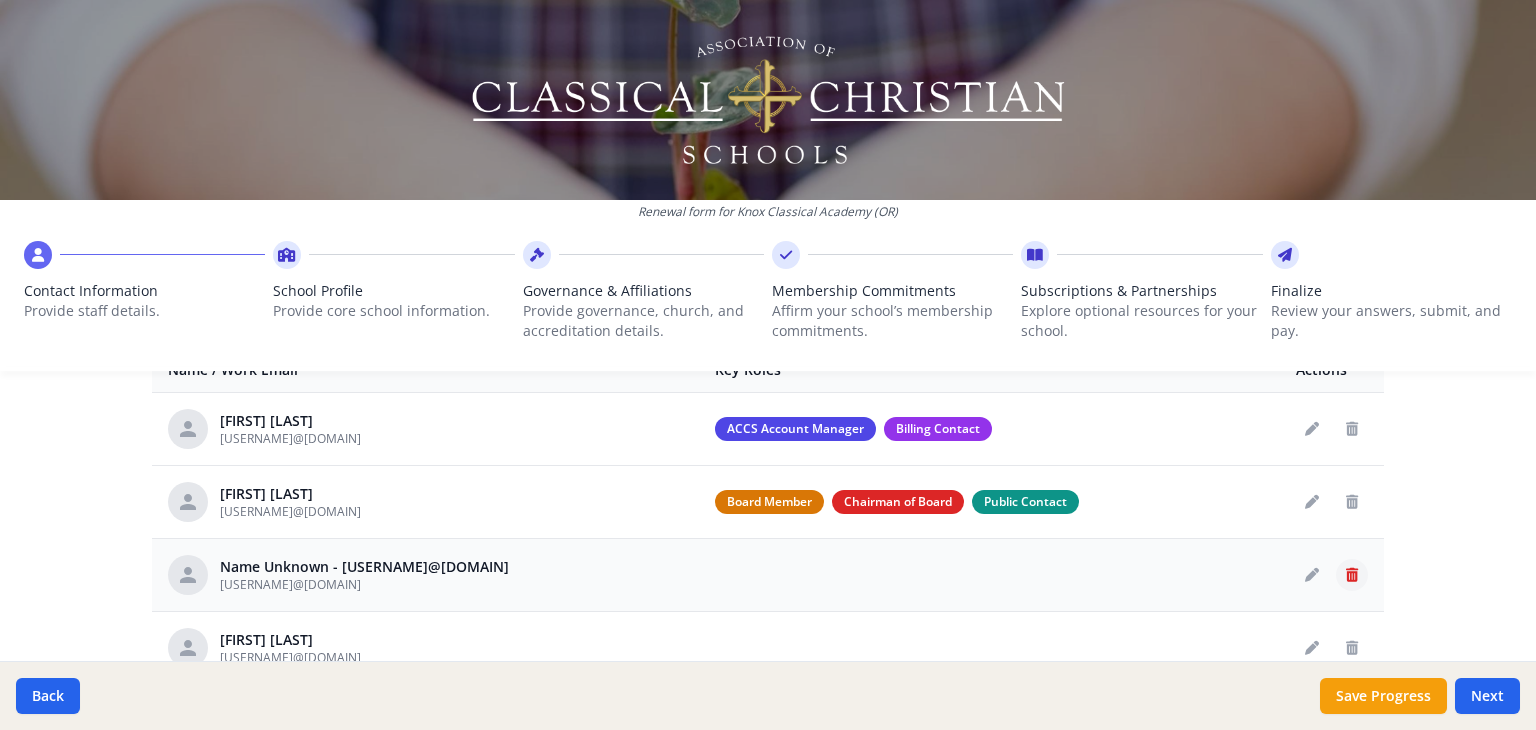 click at bounding box center (1352, 575) 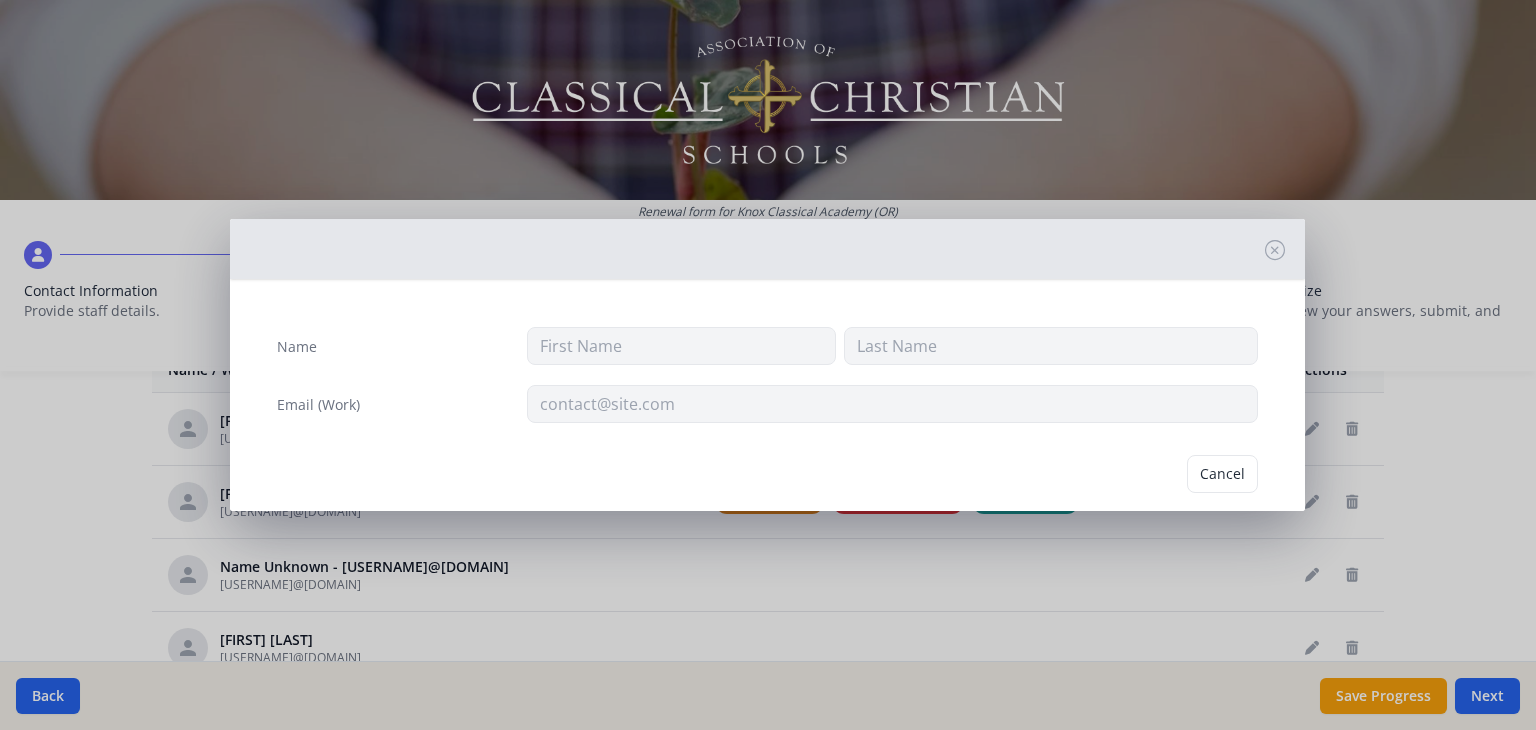 type on "[USERNAME]@[DOMAIN]" 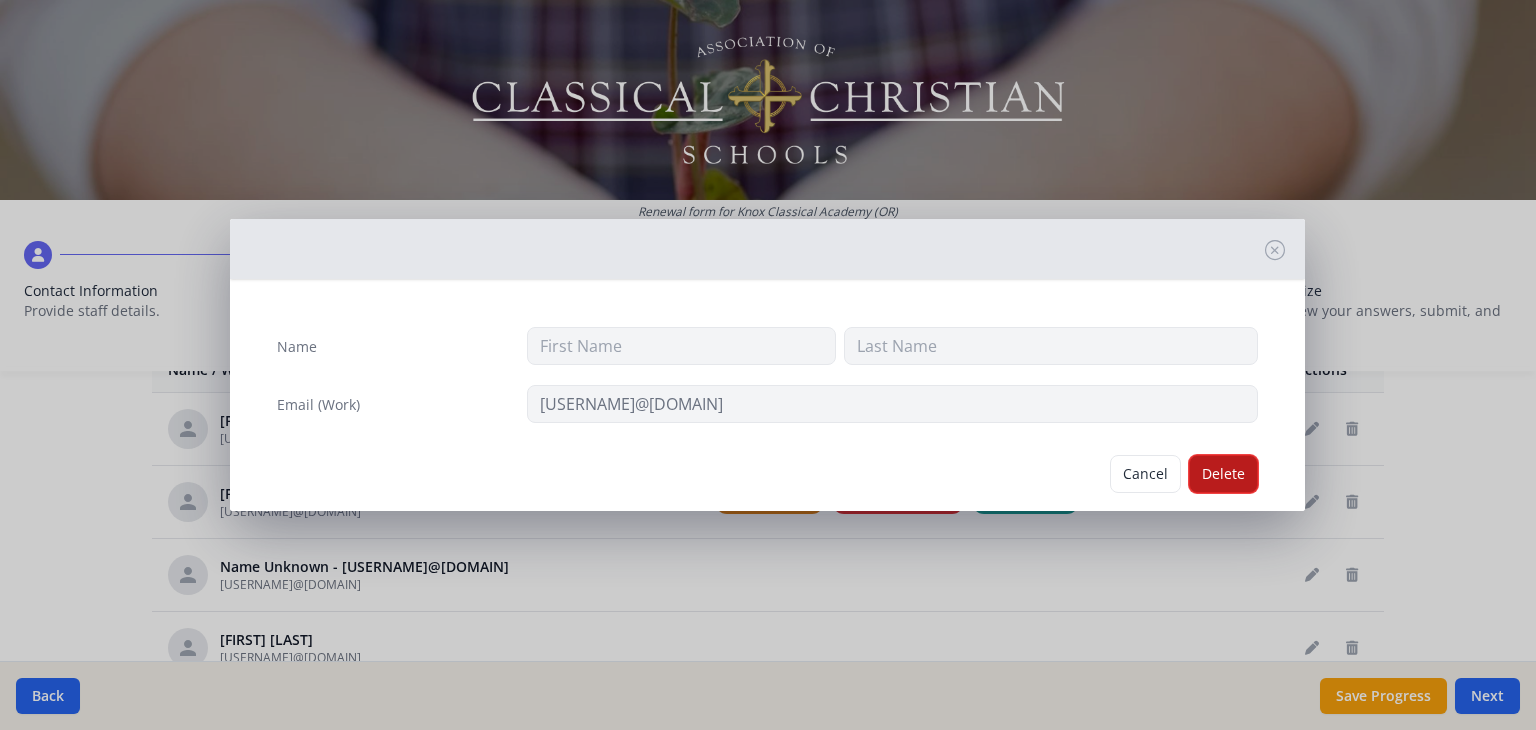 click on "Delete" at bounding box center (1223, 474) 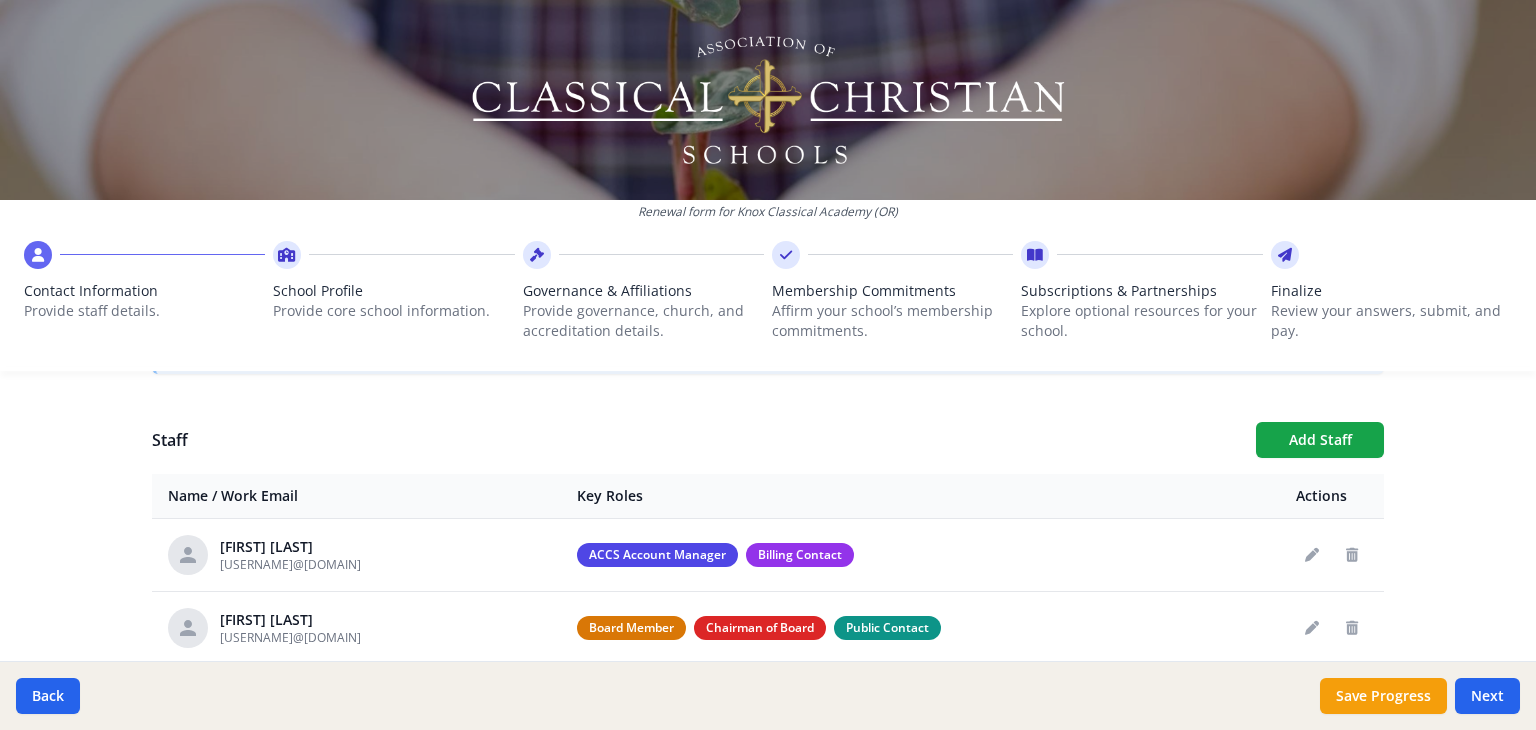 scroll, scrollTop: 670, scrollLeft: 0, axis: vertical 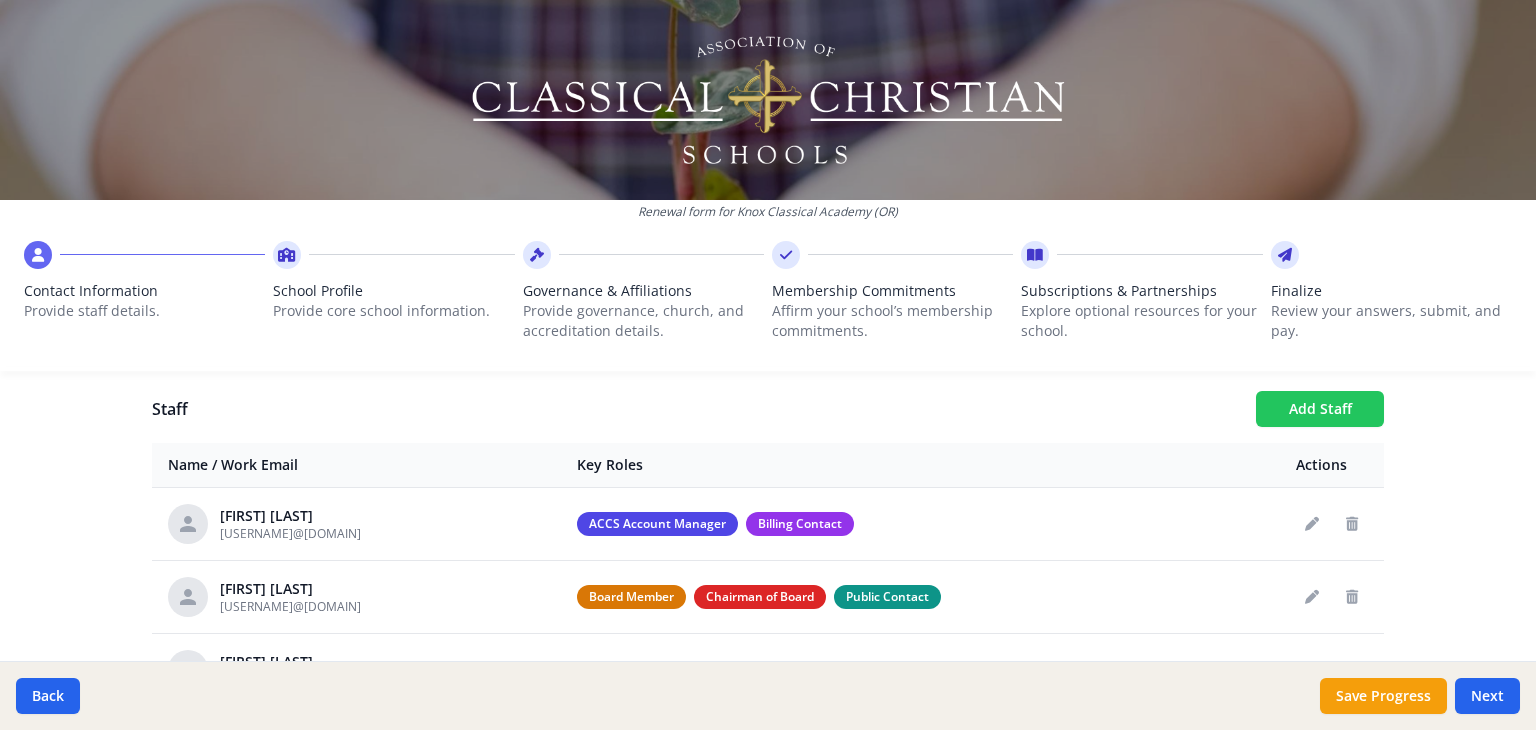 click on "Add Staff" at bounding box center (1320, 409) 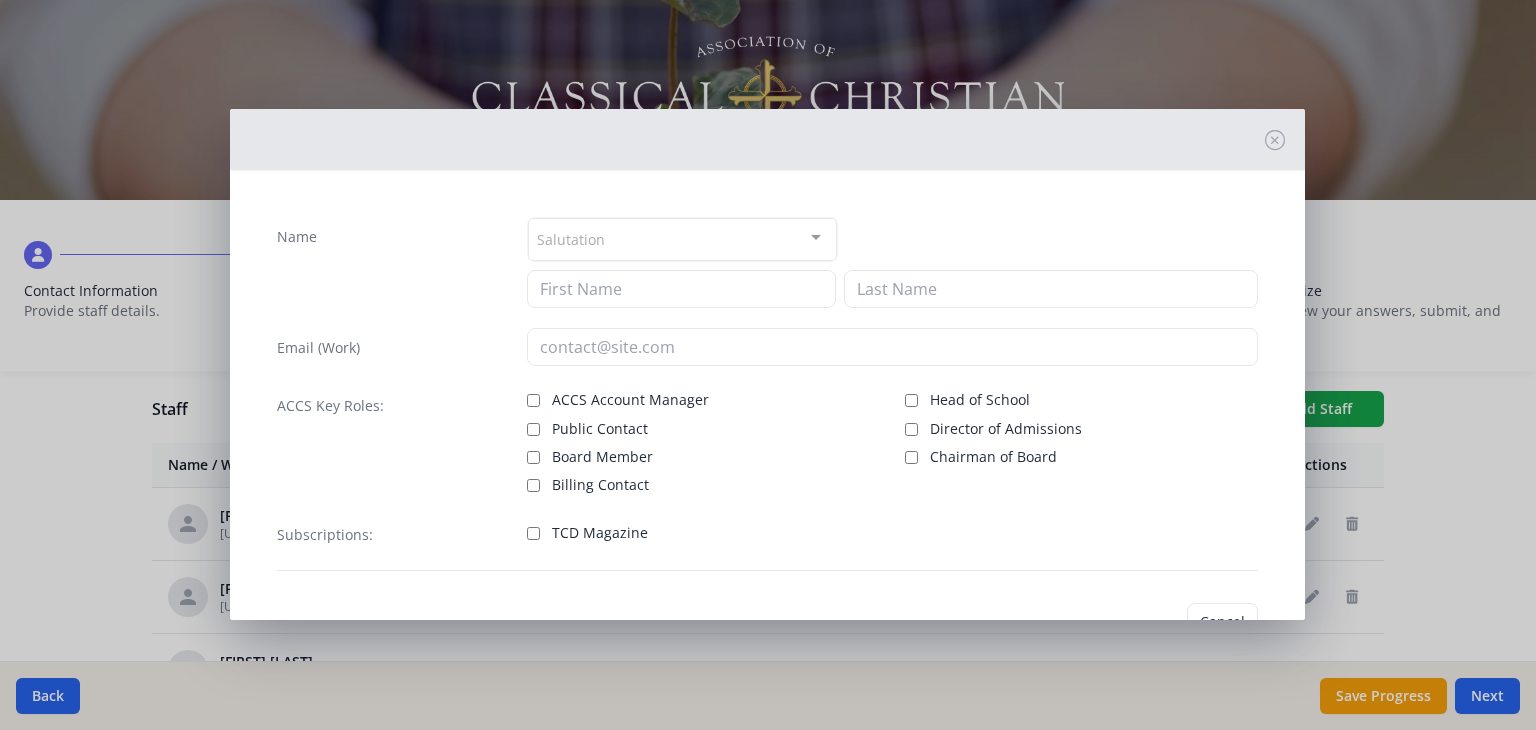 checkbox on "false" 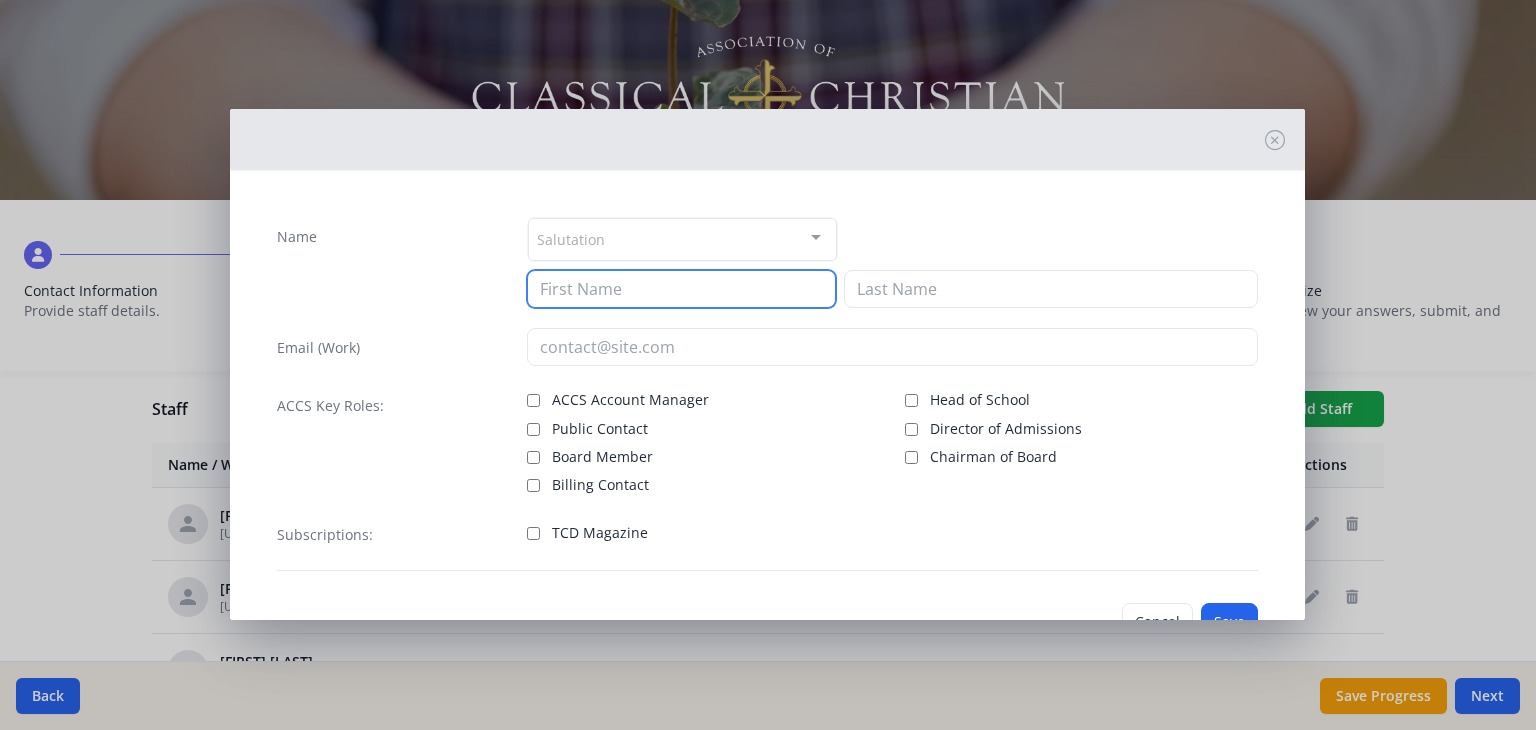 click at bounding box center [681, 289] 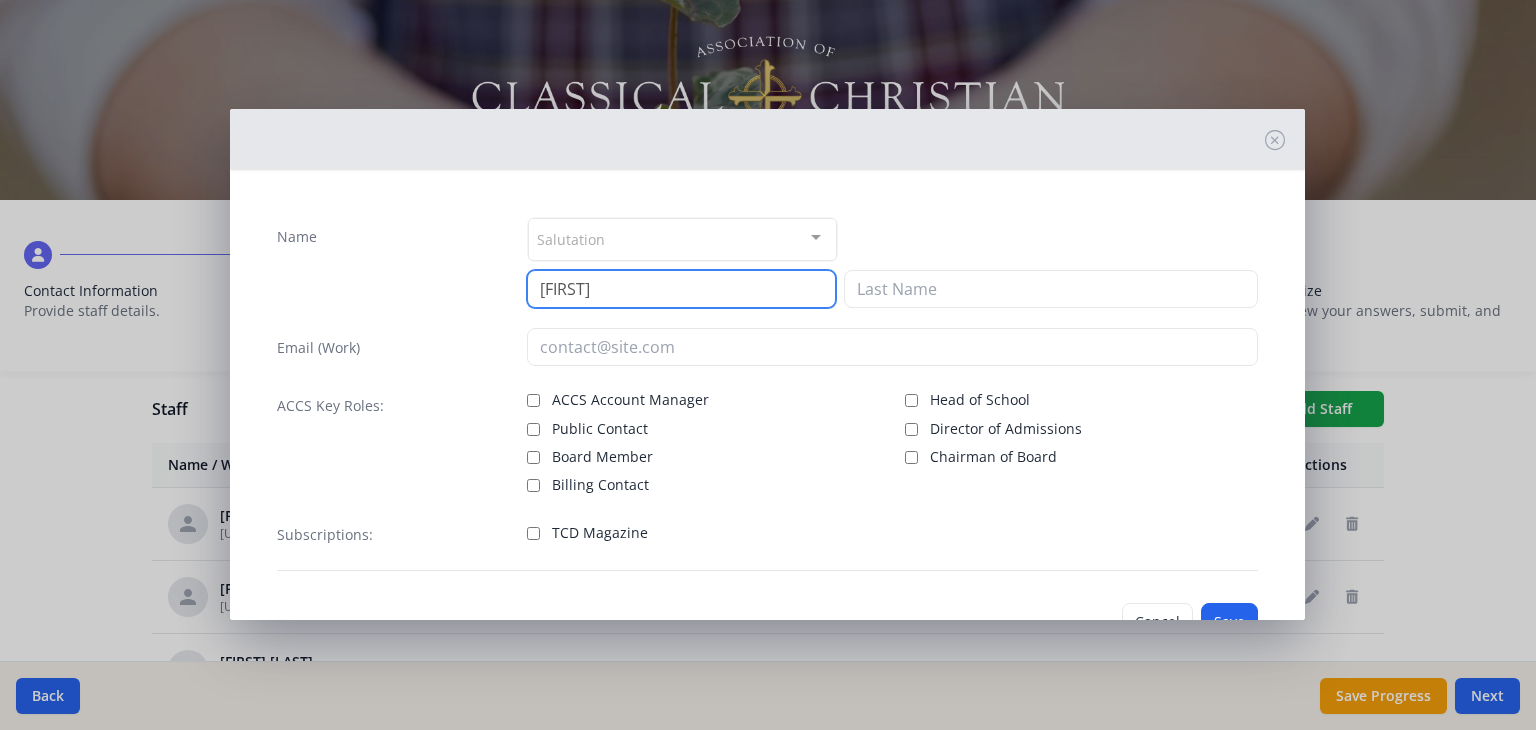 type on "[FIRST]" 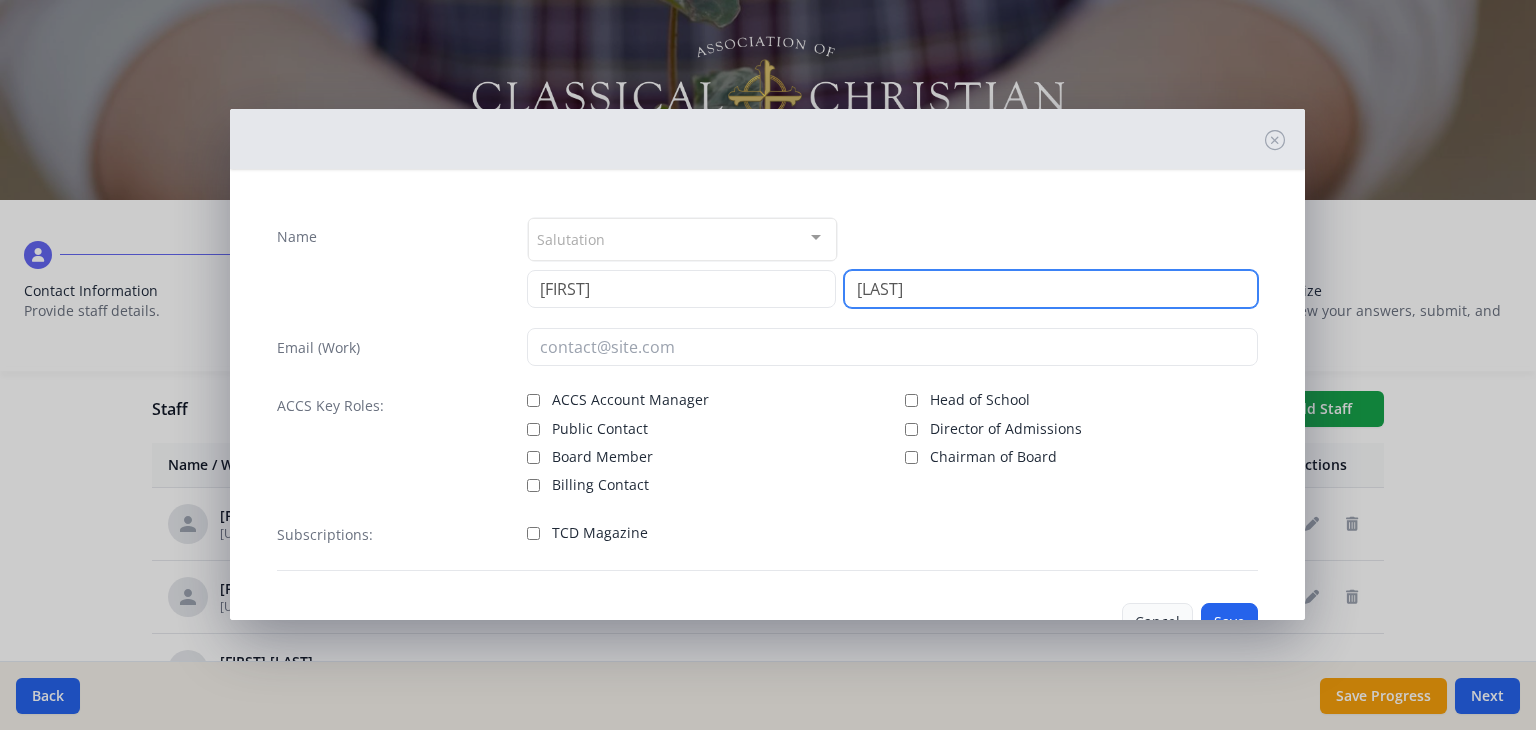 type on "[LAST]" 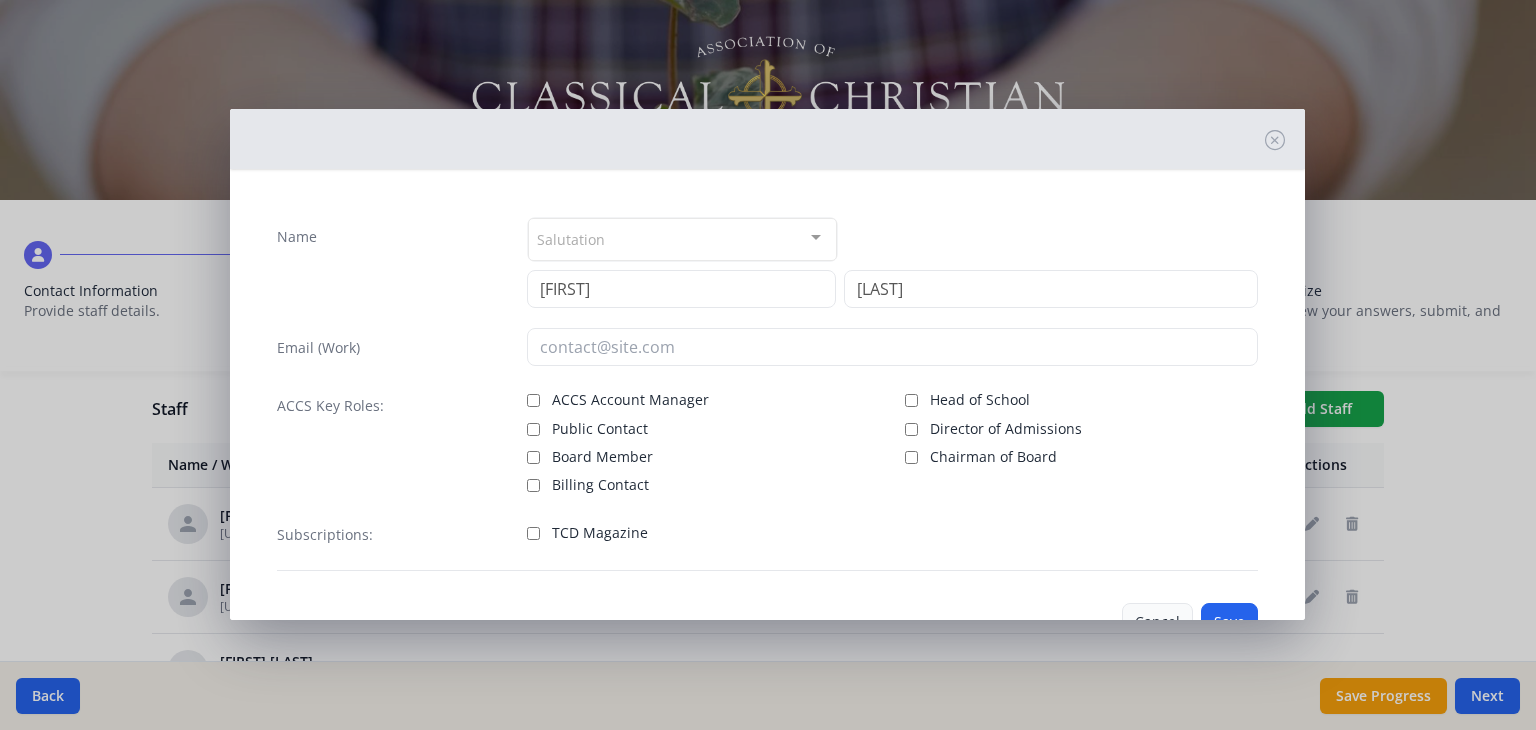 click on "Cancel" at bounding box center (1157, 622) 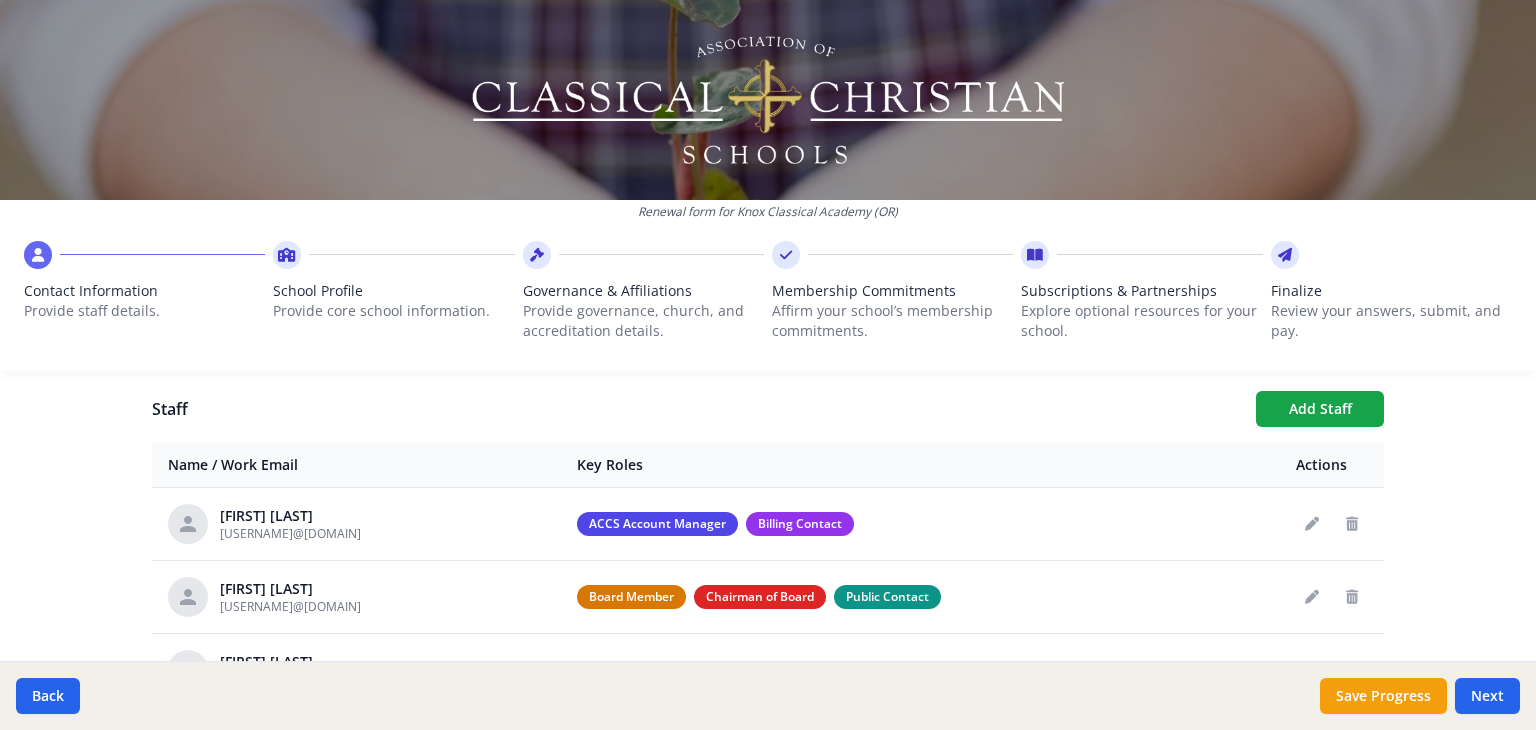 scroll, scrollTop: 132, scrollLeft: 0, axis: vertical 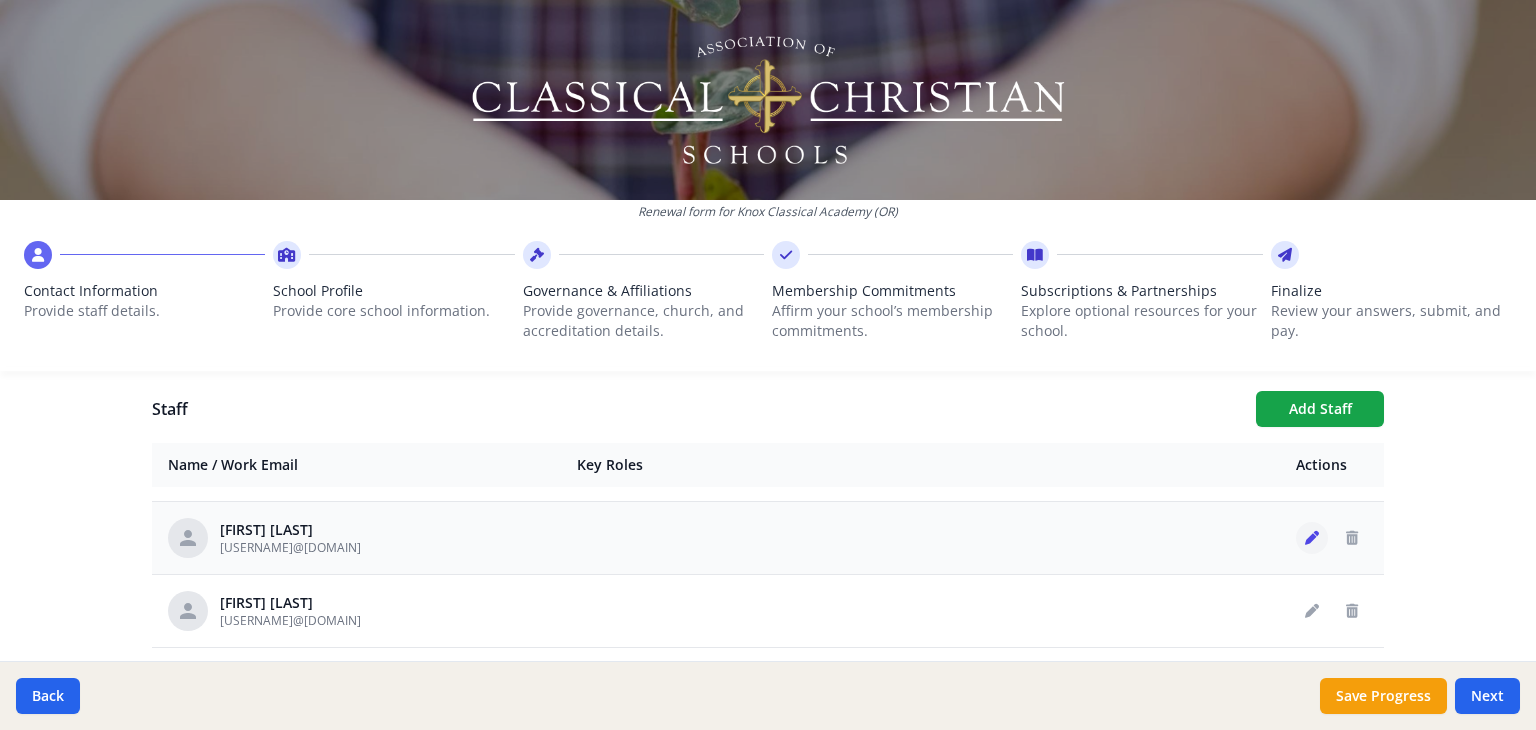 click at bounding box center [1312, 538] 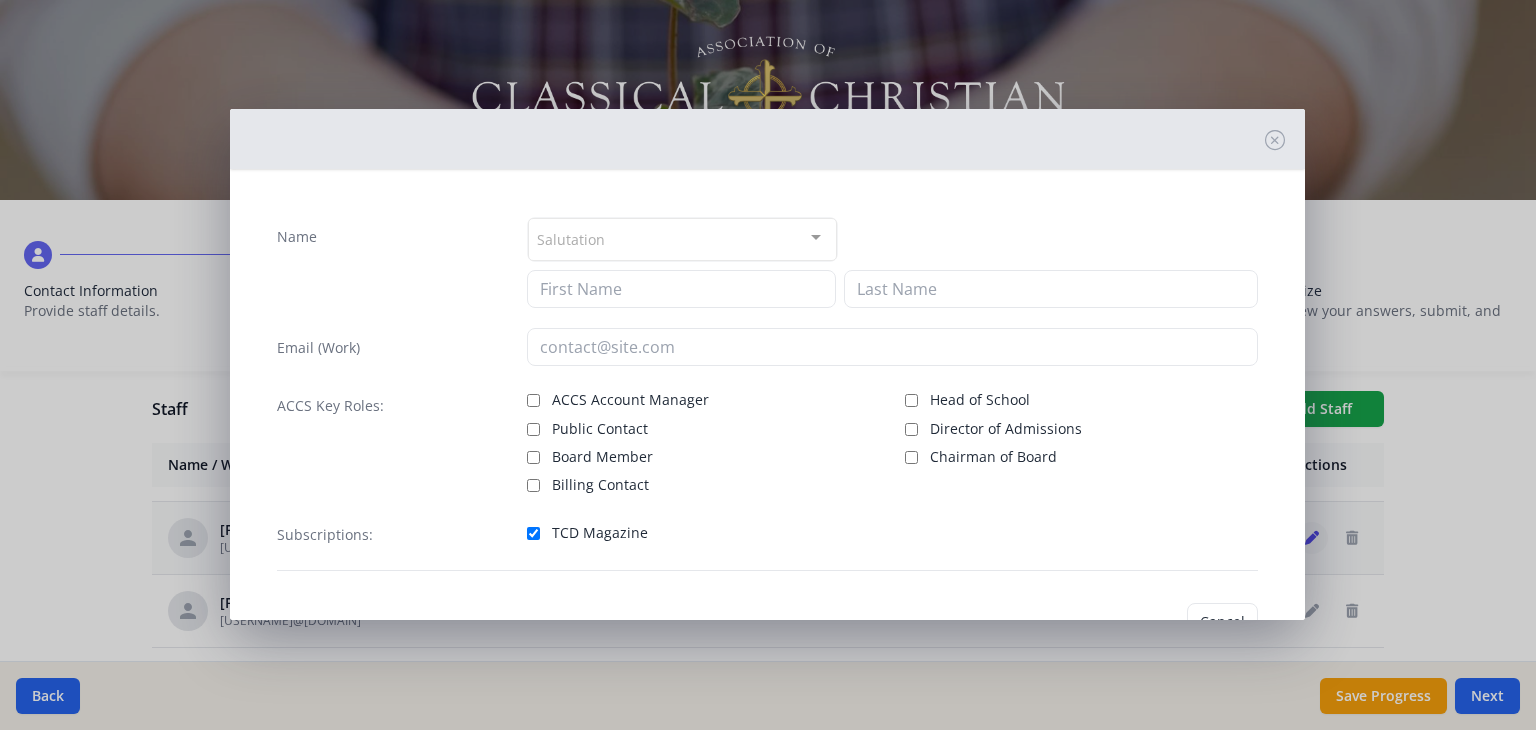 type on "[FIRST]" 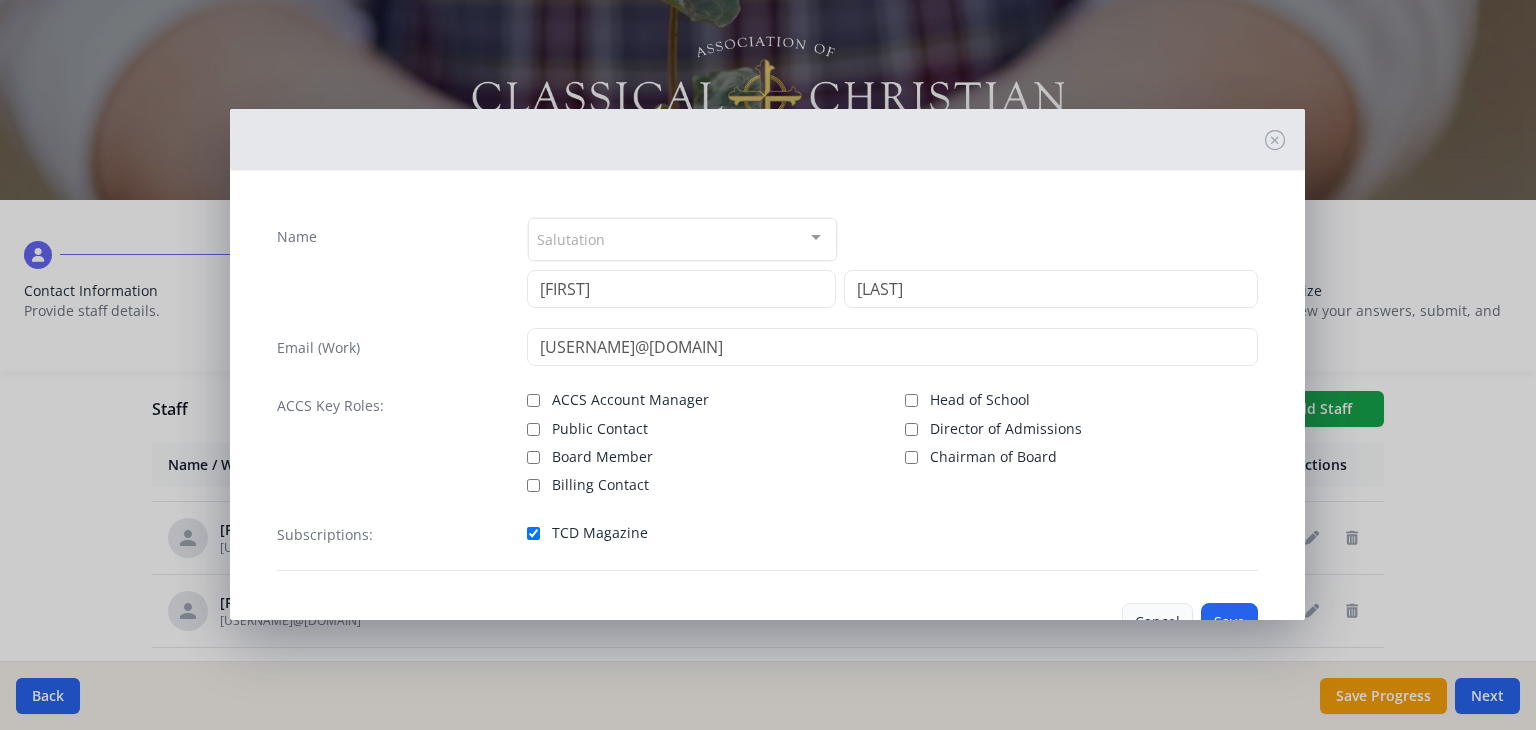 click on "Cancel" at bounding box center [1157, 622] 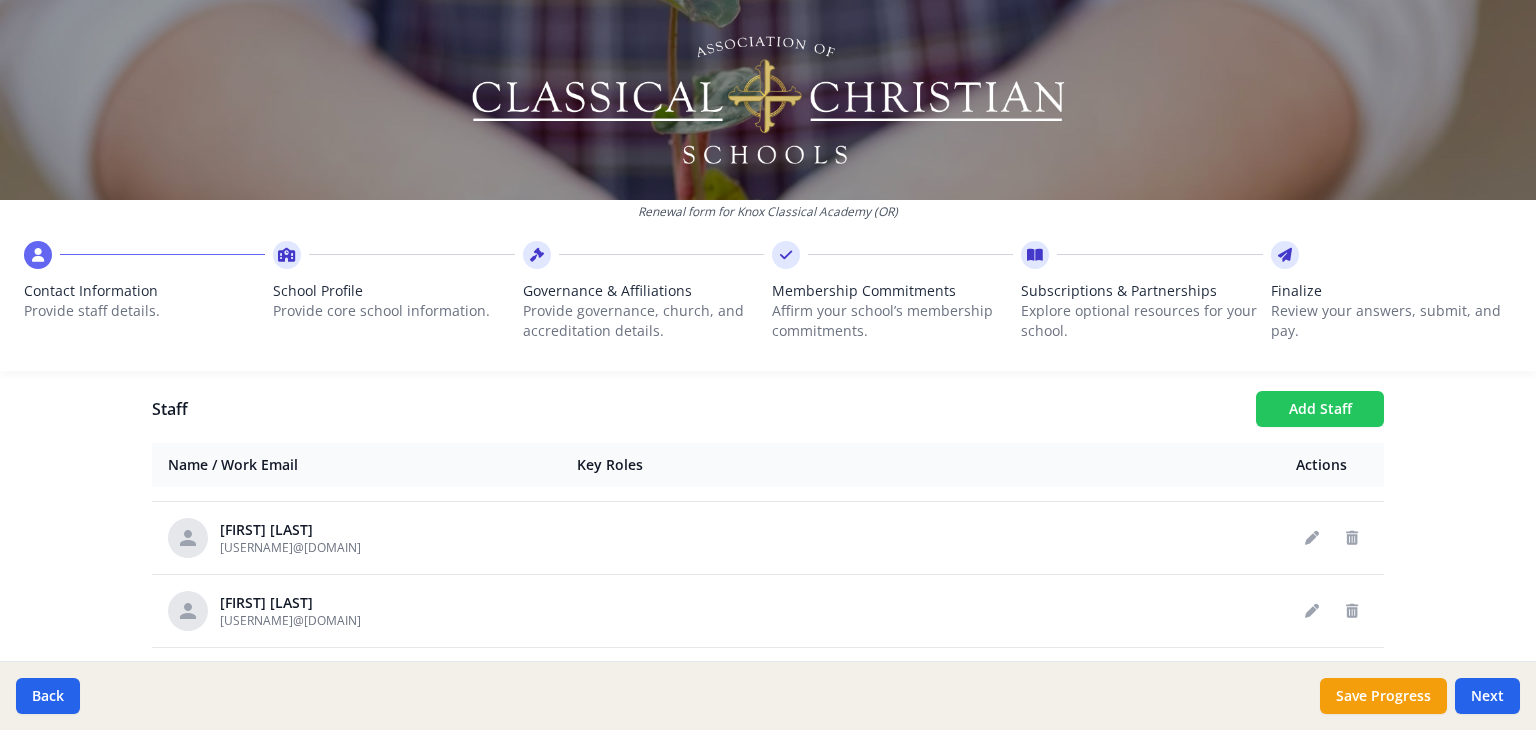click on "Add Staff" at bounding box center [1320, 409] 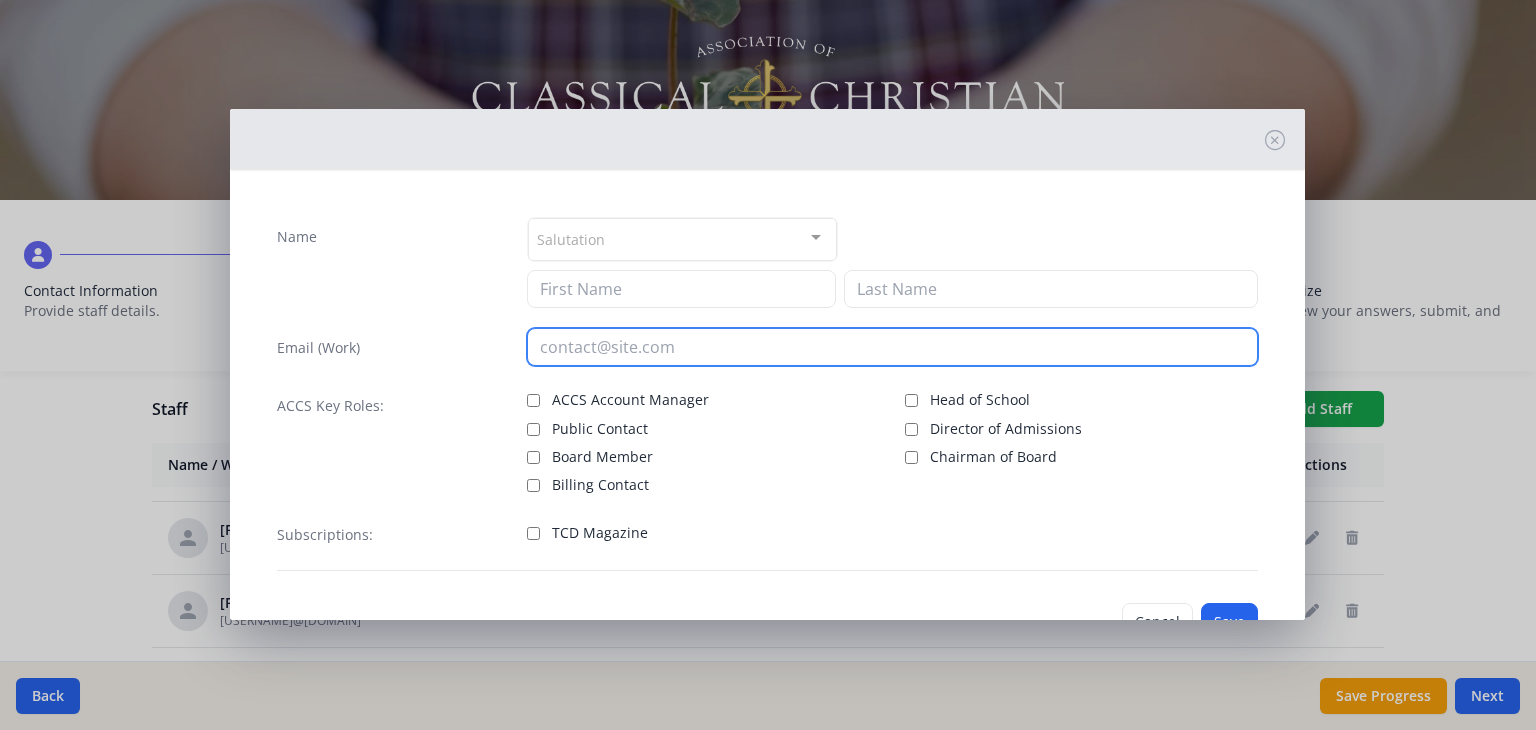 drag, startPoint x: 661, startPoint y: 329, endPoint x: 641, endPoint y: 323, distance: 20.880613 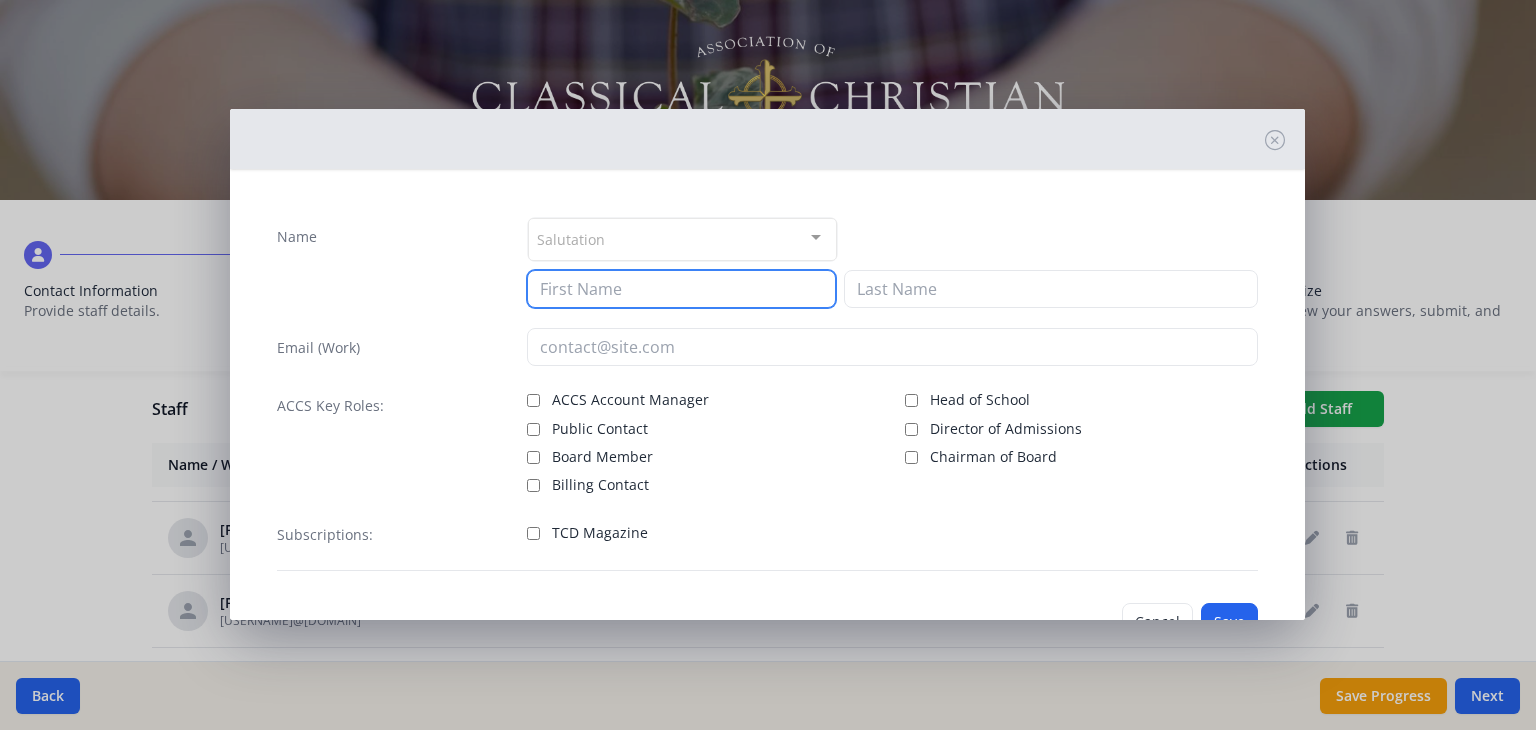 click at bounding box center [681, 289] 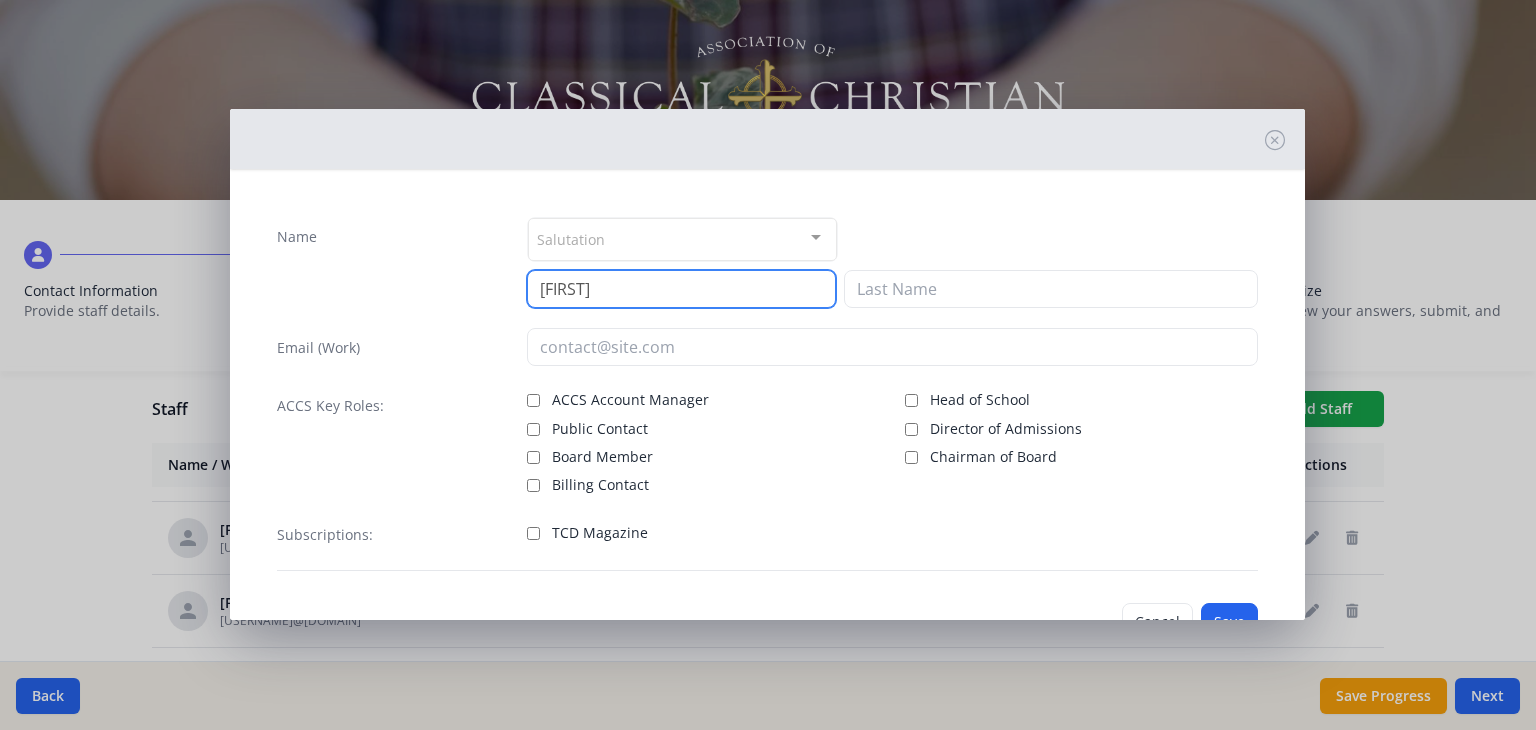 type on "a" 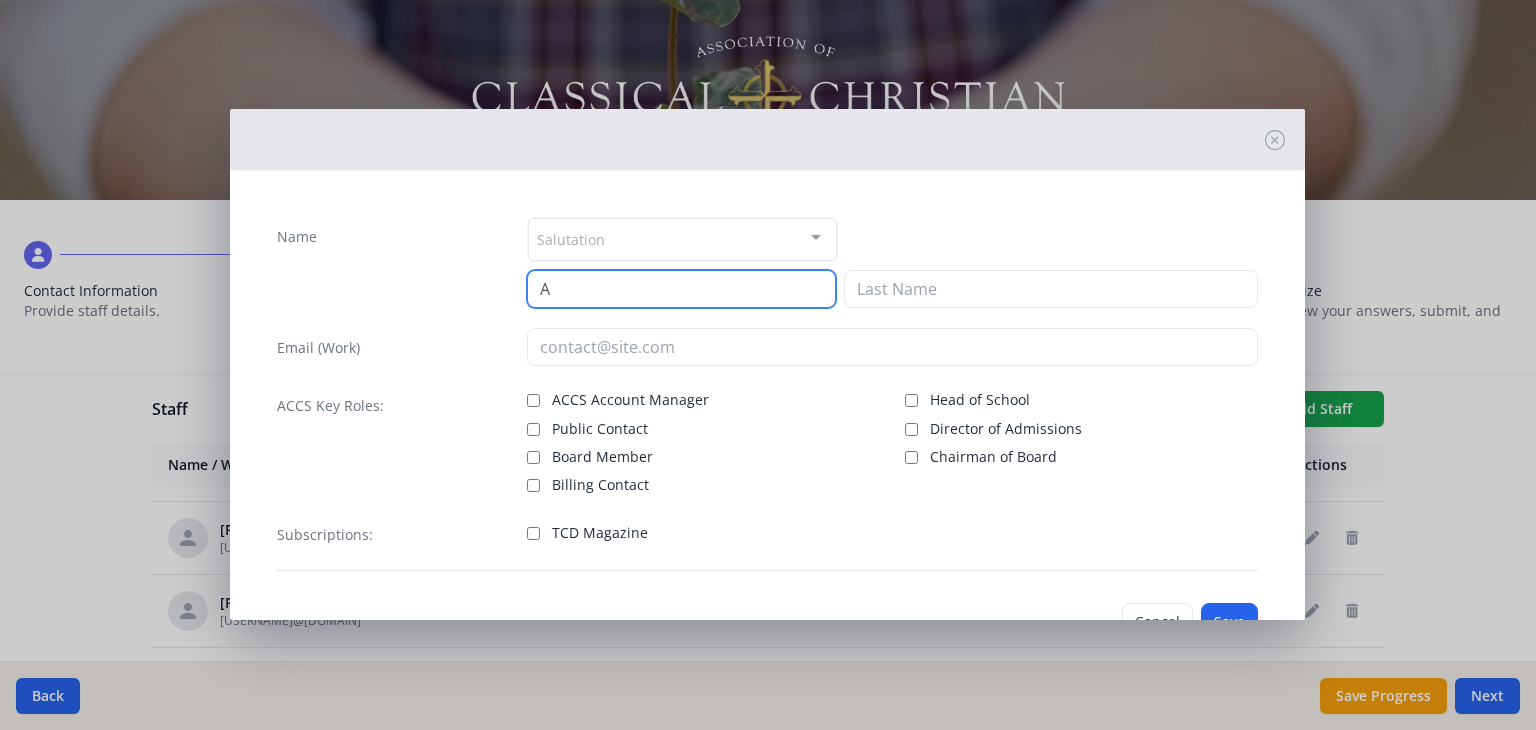 type on "[FIRST]" 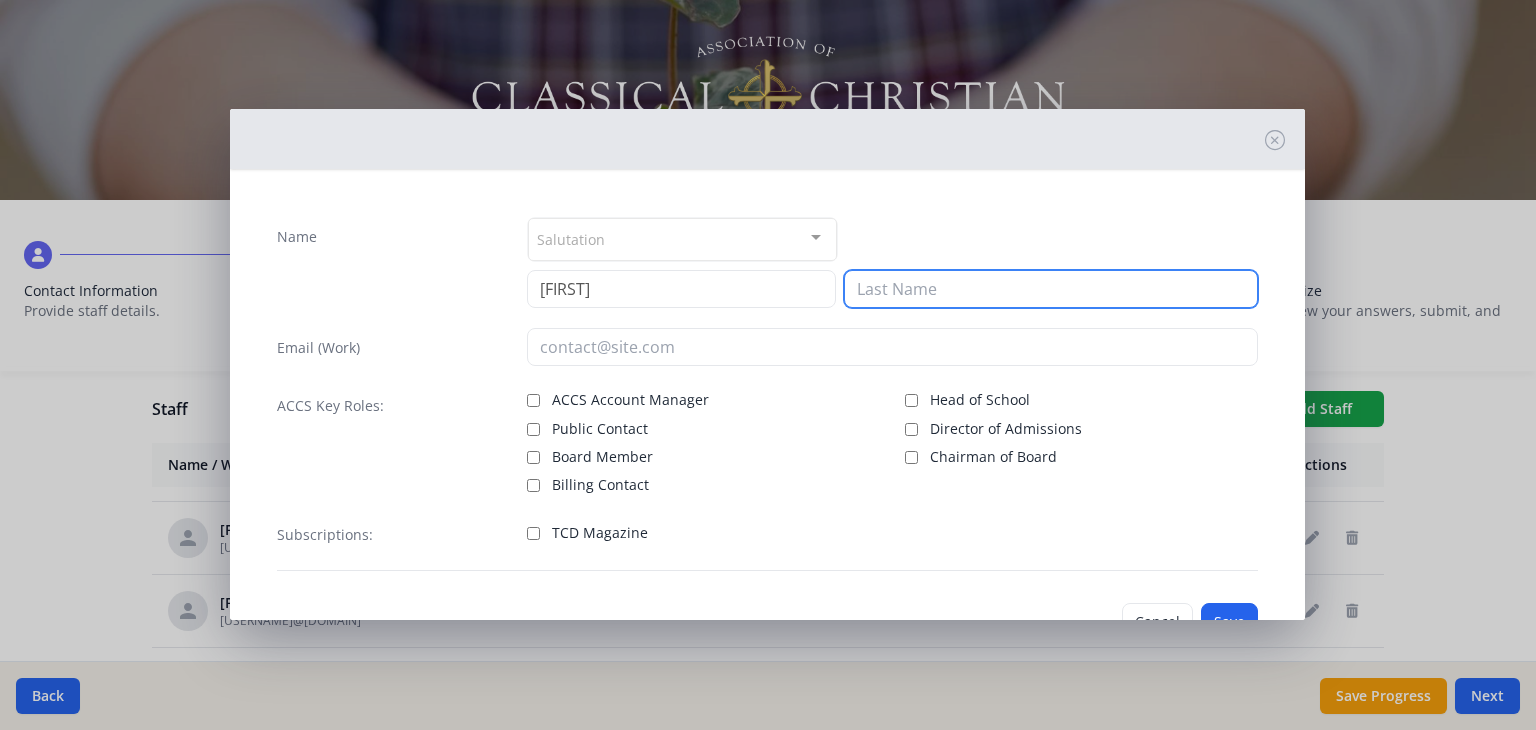 click at bounding box center (1051, 289) 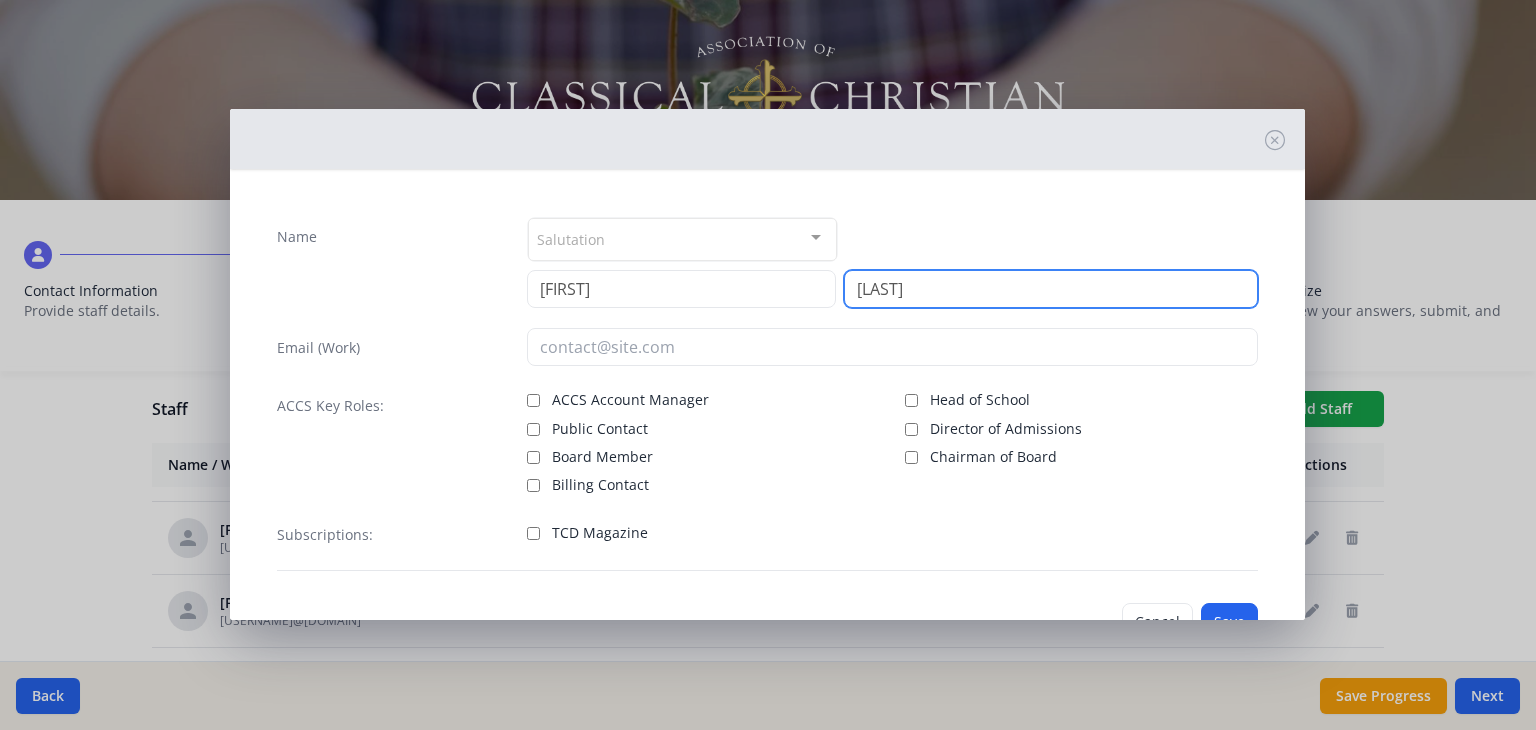 type on "[LAST]" 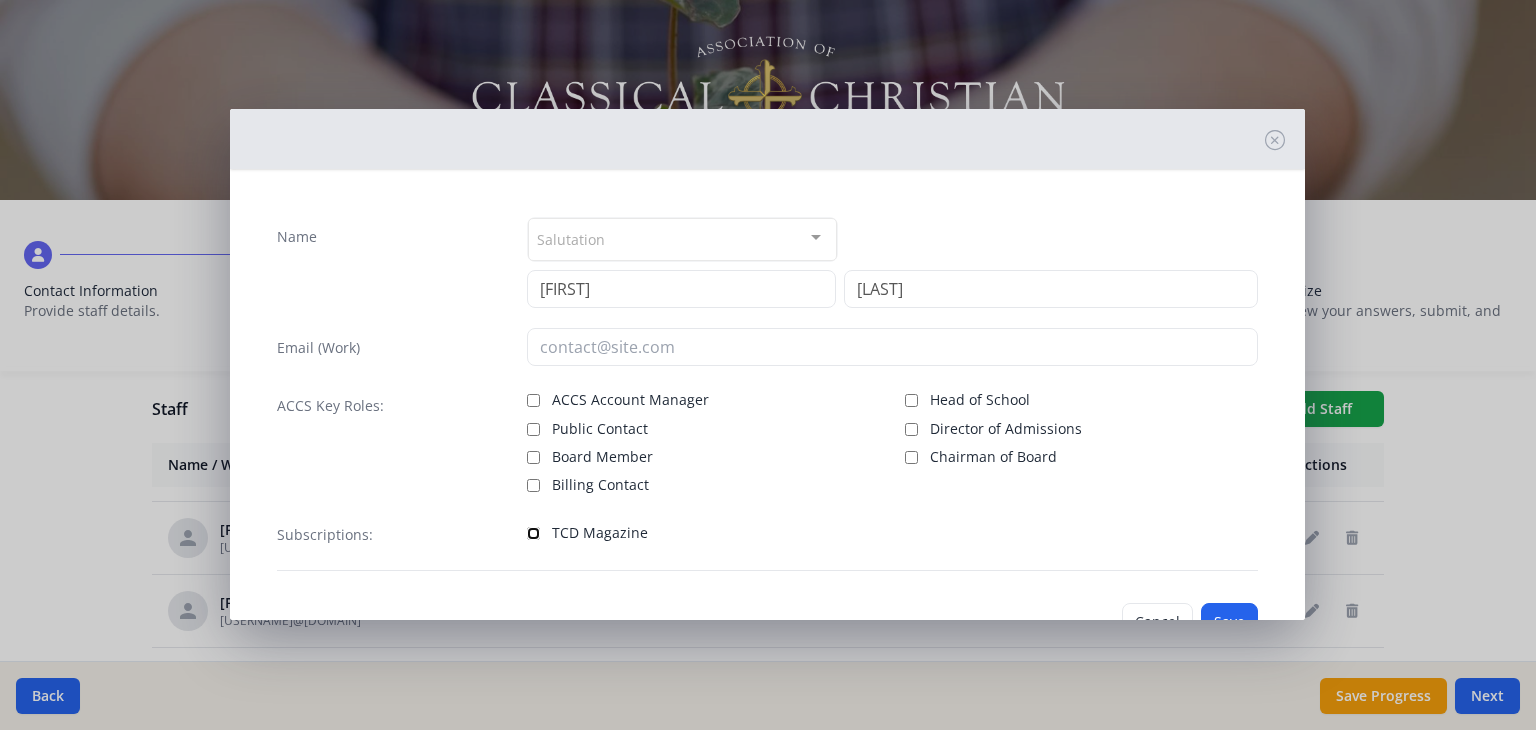 click on "TCD Magazine" at bounding box center [533, 533] 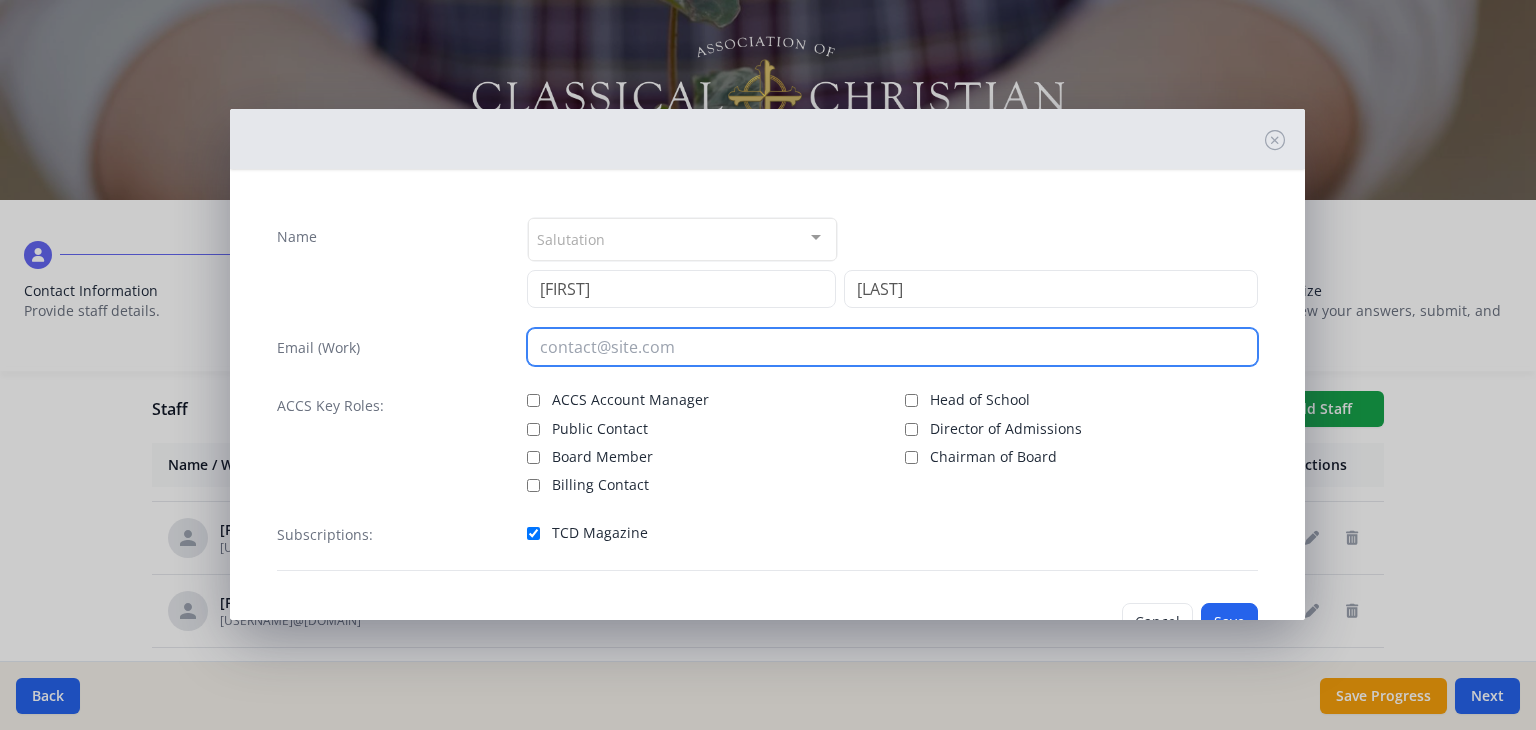 click at bounding box center (892, 347) 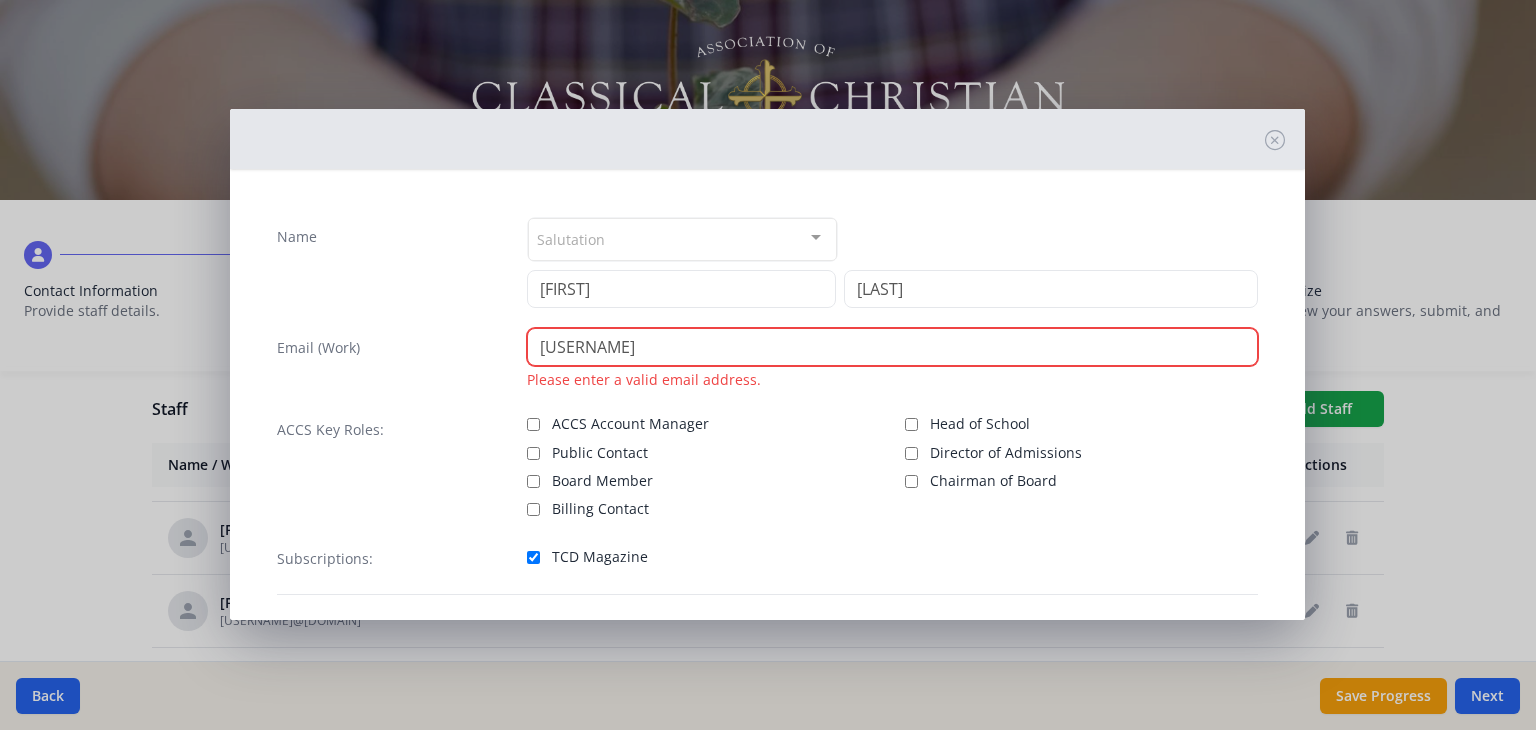 click on "[USERNAME]" at bounding box center (892, 347) 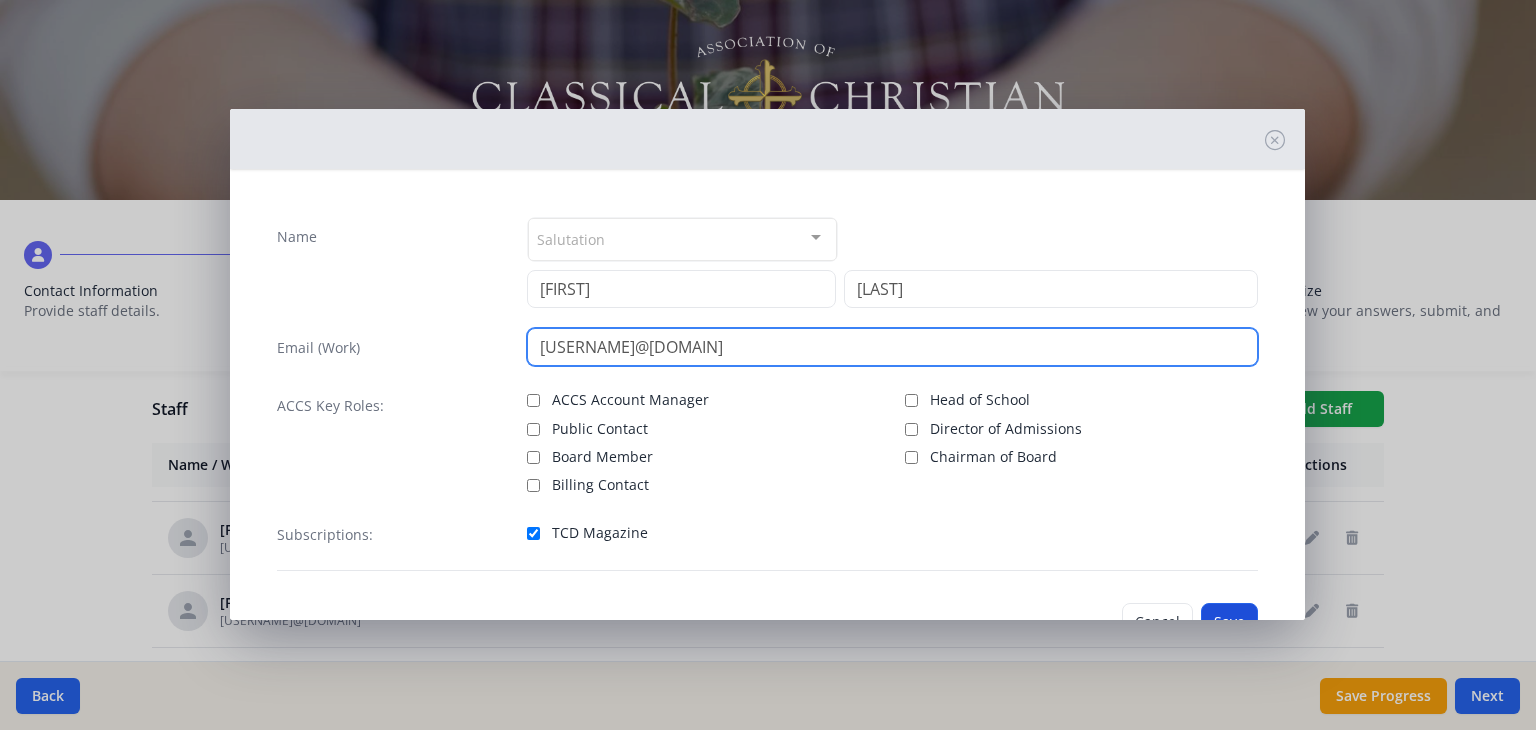type on "[USERNAME]@[DOMAIN]" 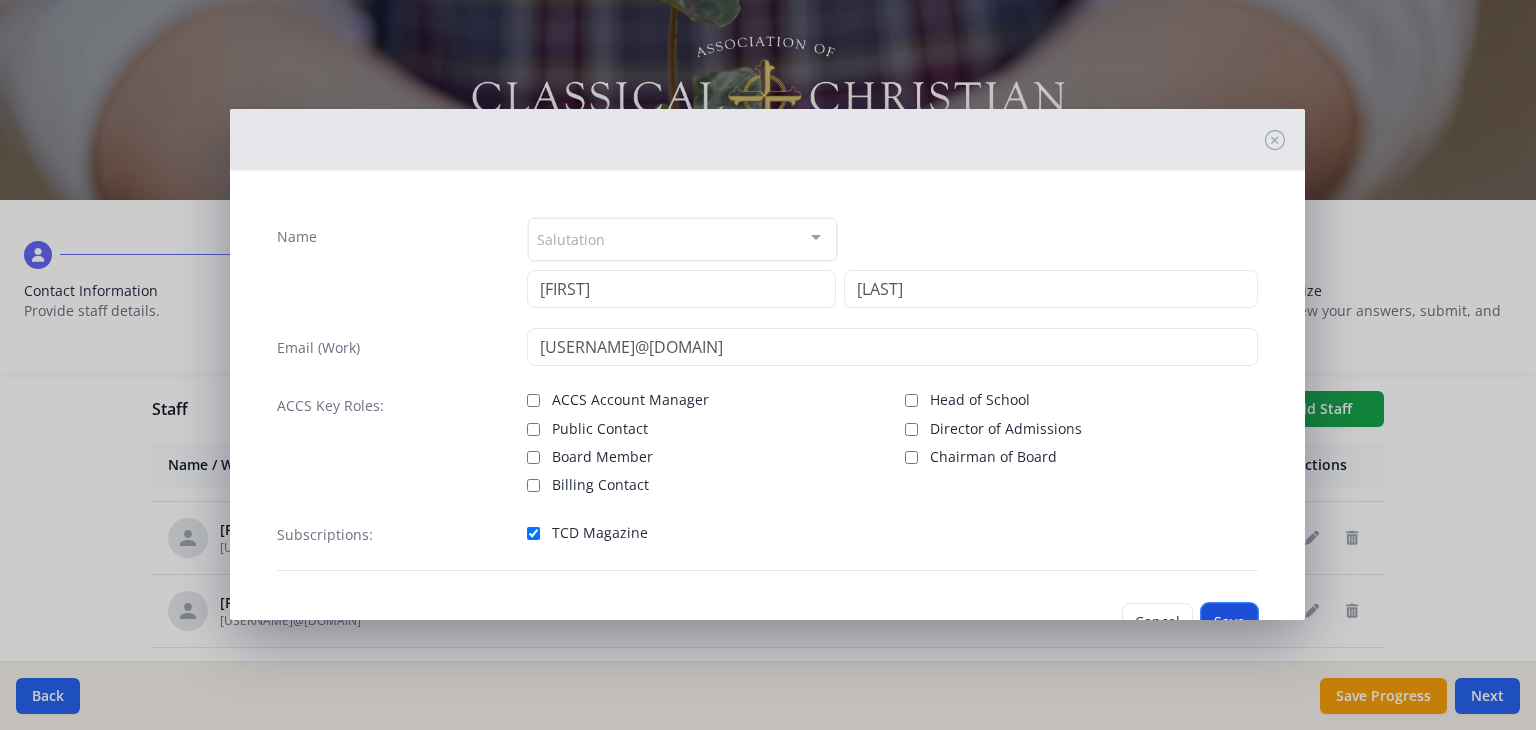 click on "Save" at bounding box center [1229, 622] 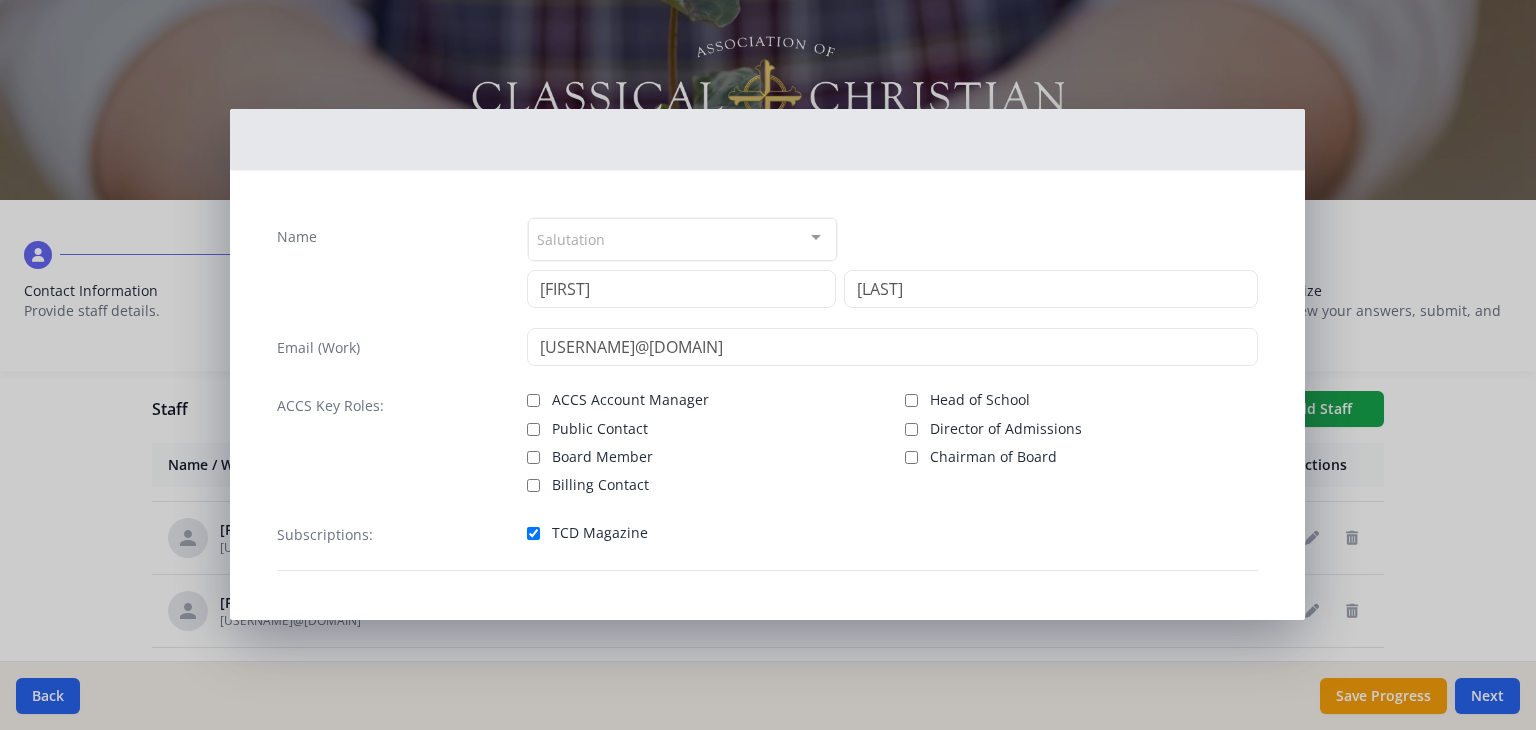 drag, startPoint x: 1528, startPoint y: 288, endPoint x: 1524, endPoint y: 312, distance: 24.33105 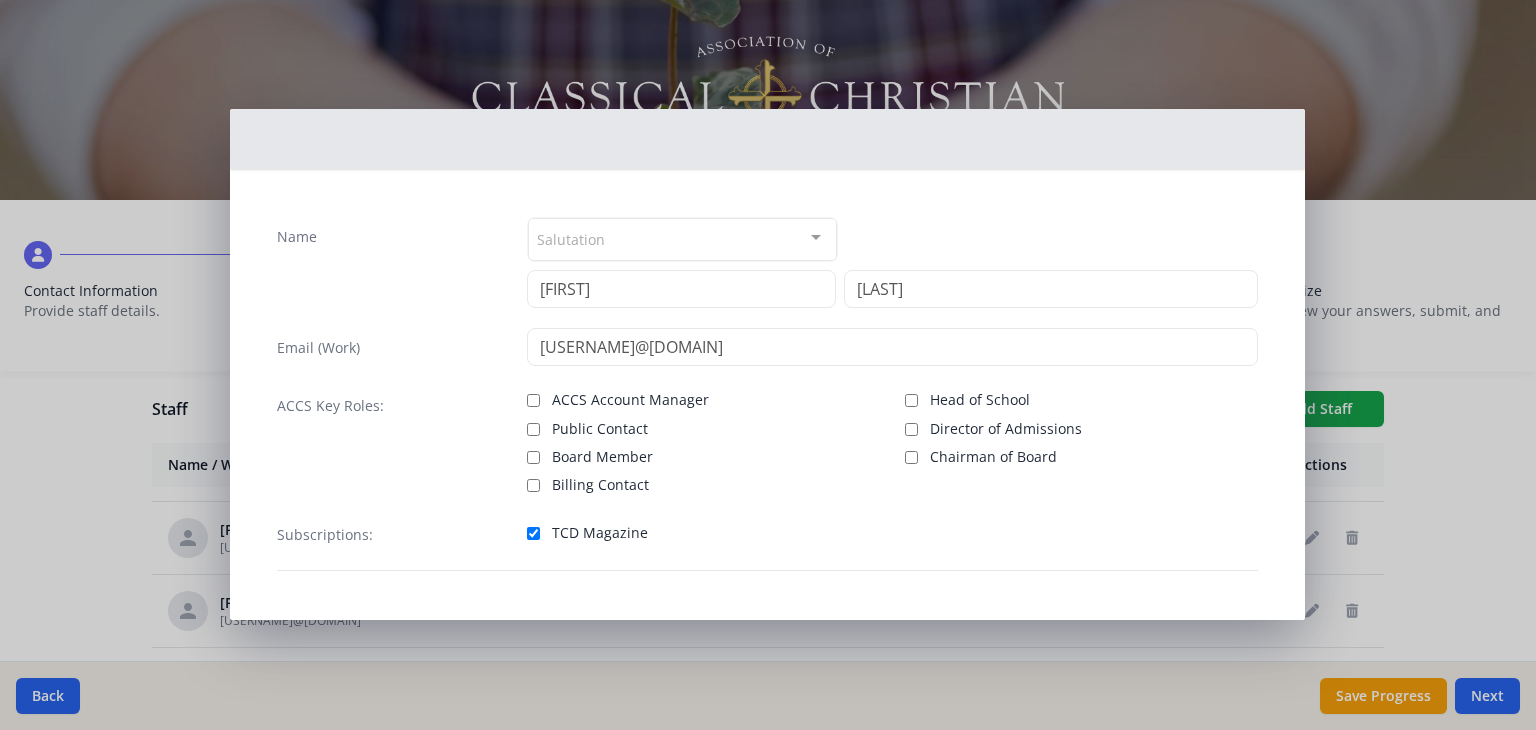 click on "Subscriptions:     TCD Magazine" at bounding box center [767, 543] 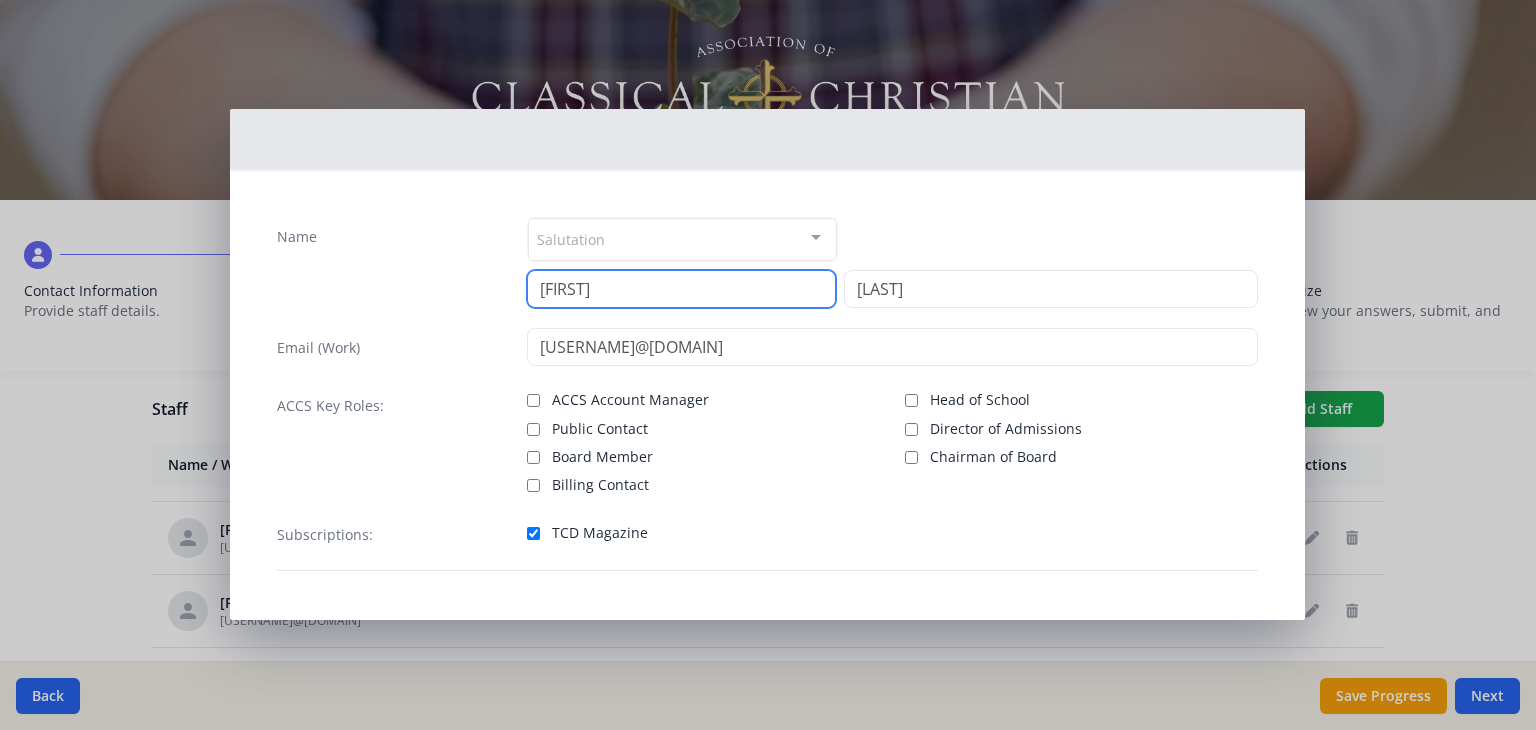 click on "[FIRST]" at bounding box center (681, 289) 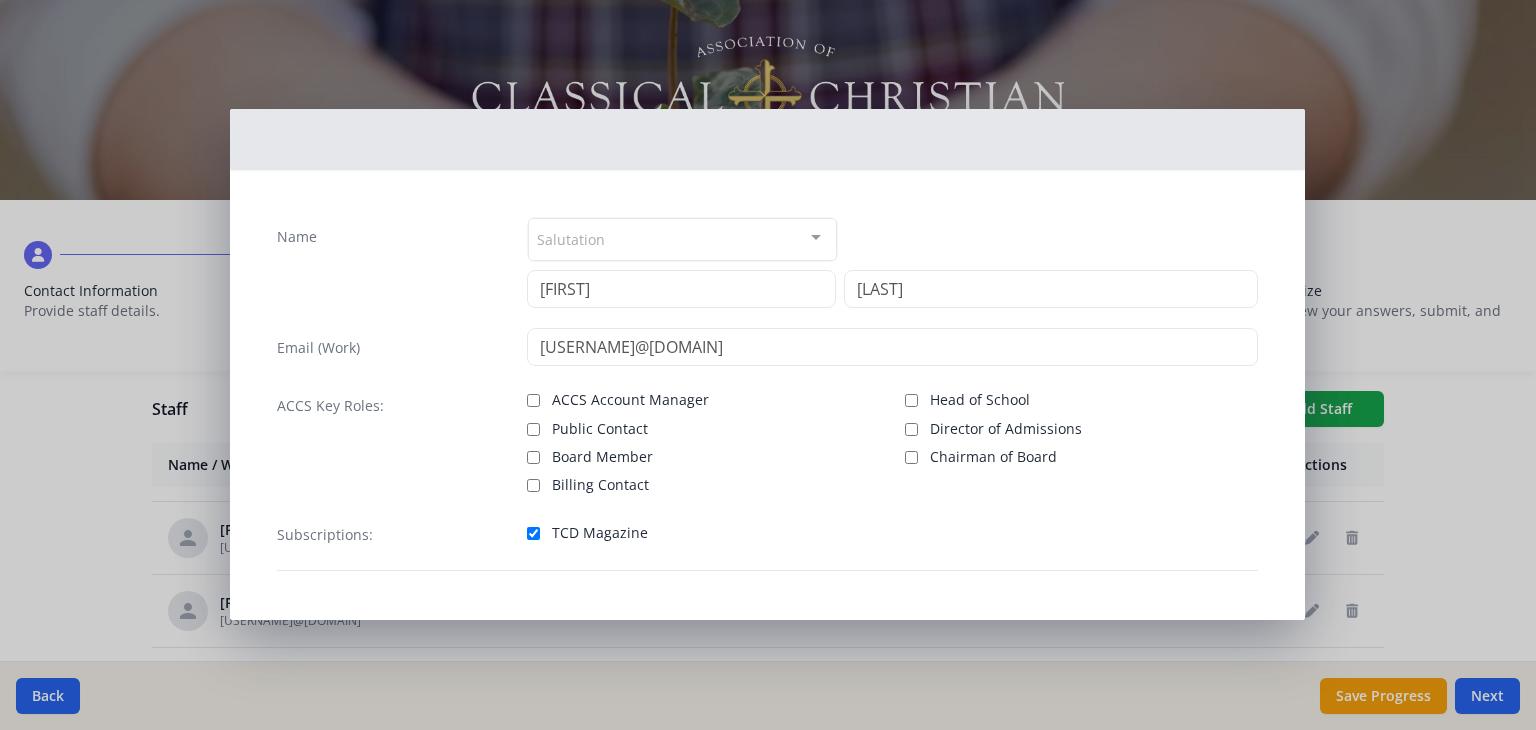 click on "TCD Magazine" at bounding box center (703, 531) 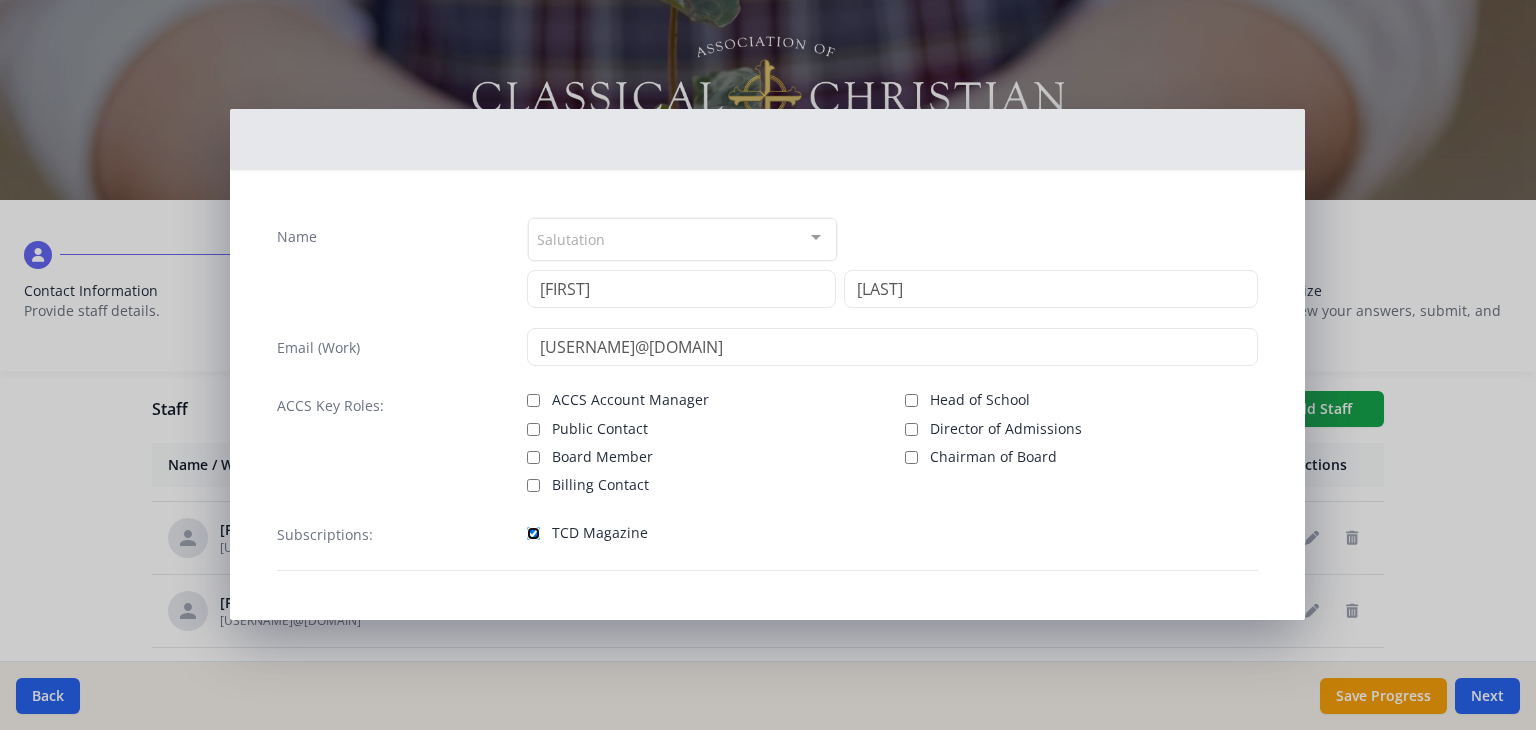 click on "TCD Magazine" at bounding box center (533, 533) 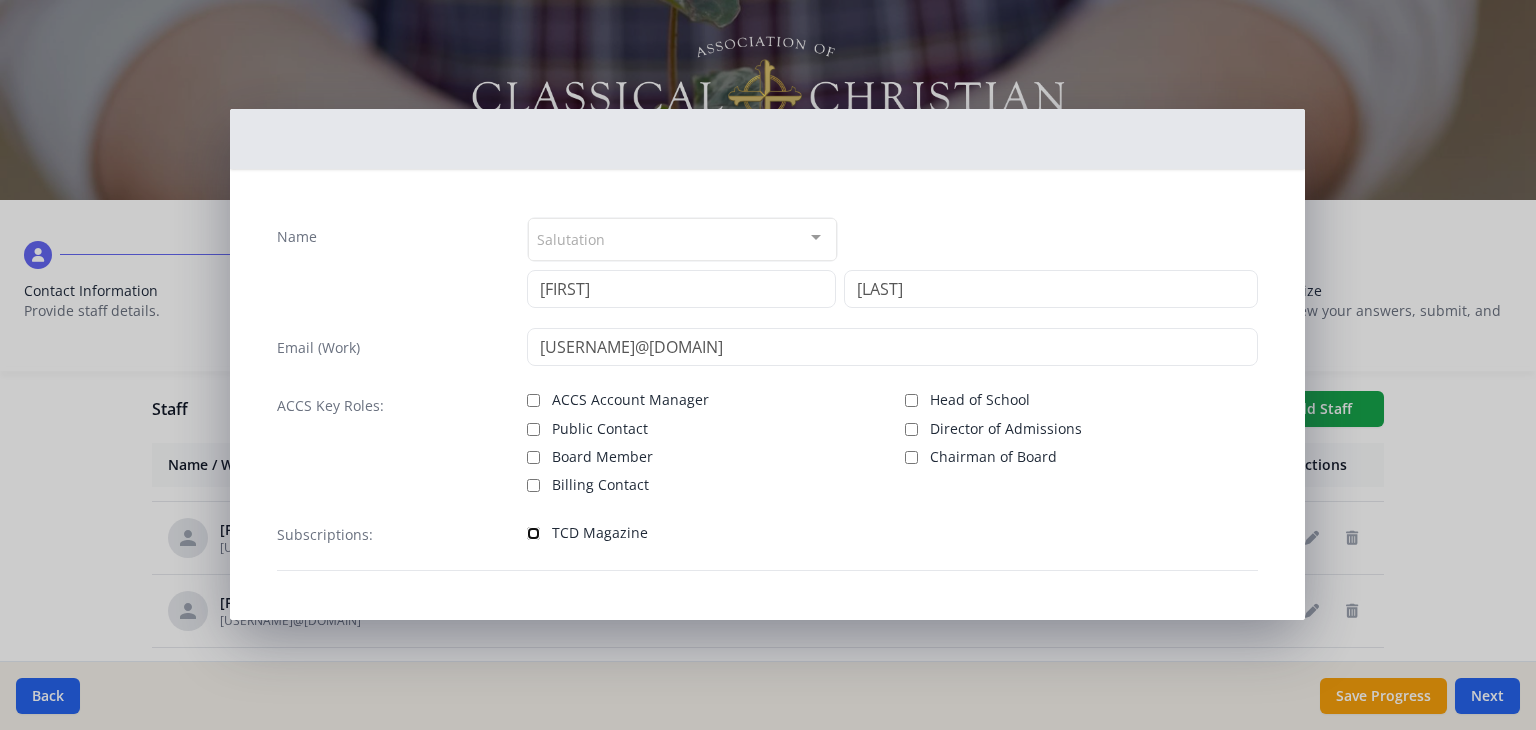click on "TCD Magazine" at bounding box center [533, 533] 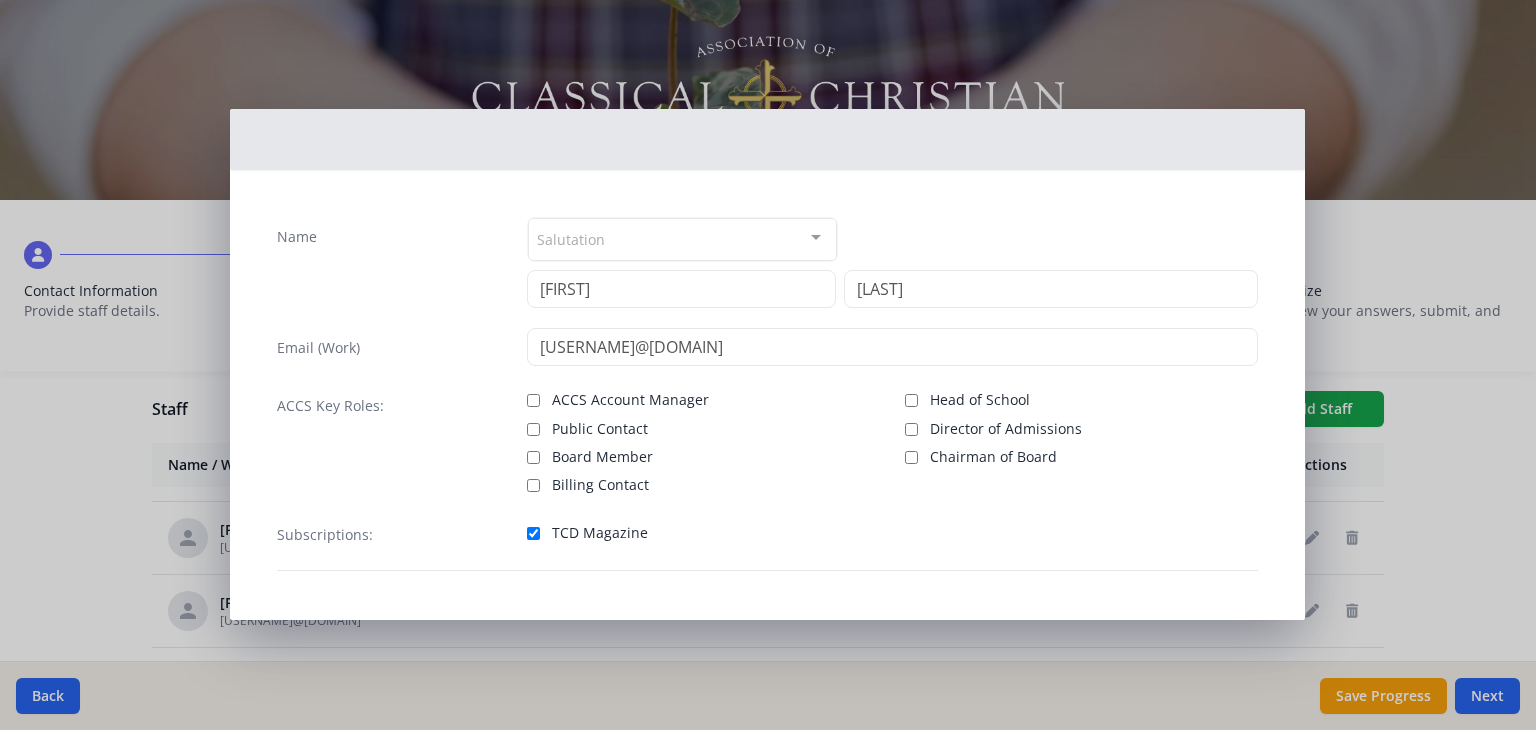 click on "Name
Salutation
Mr.   Mrs.   Ms.   Dr.   Rev.   Fr.   Esq.     No elements found. Consider changing the search query.   List is empty.     [FIRST]   [LAST]   Email (Work)   [USERNAME]@[DOMAIN]     ACCS Key Roles:     ACCS Account Manager     Public Contact     Board Member     Billing Contact     Head of School     Director of Admissions     Chairman of Board   Subscriptions:     TCD Magazine" at bounding box center [768, 365] 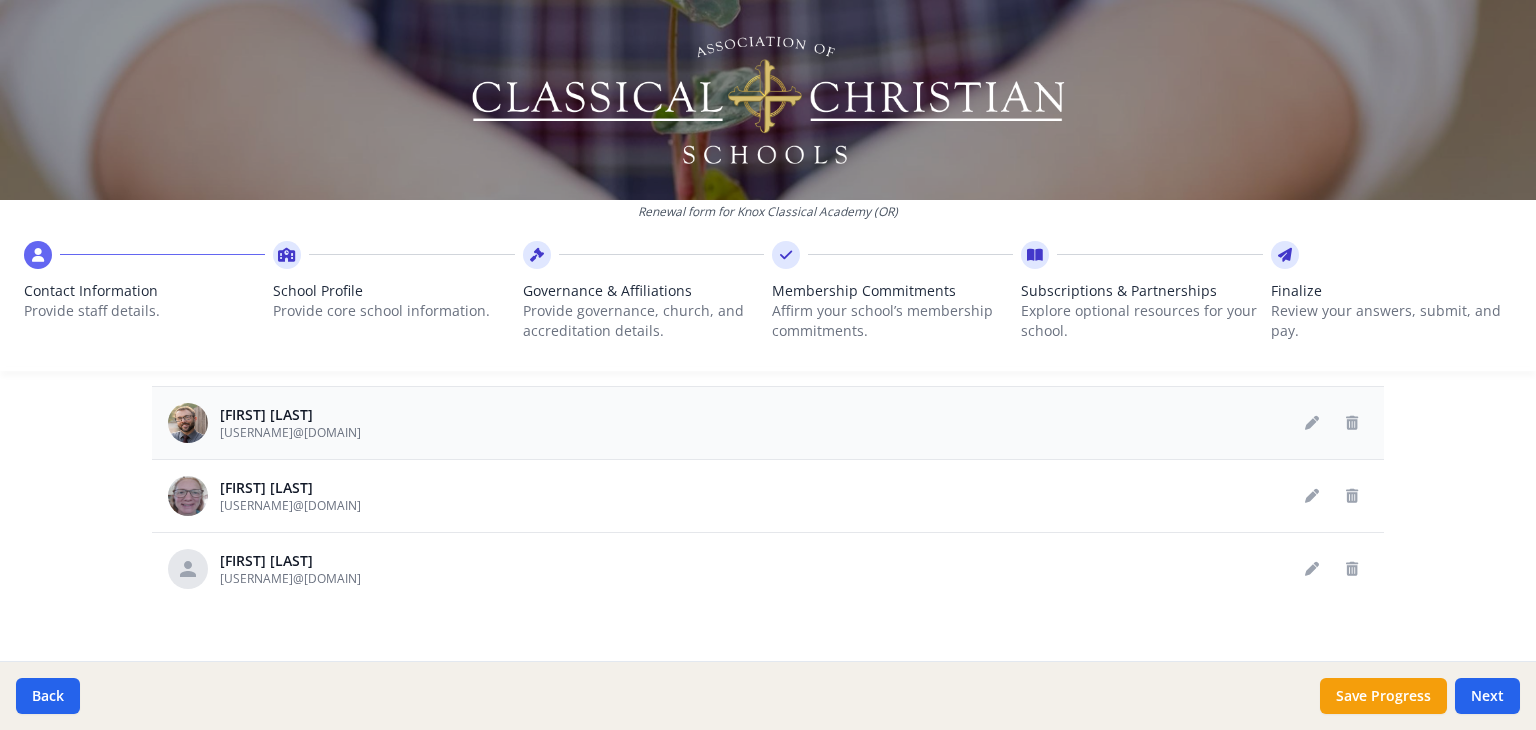 scroll, scrollTop: 1176, scrollLeft: 0, axis: vertical 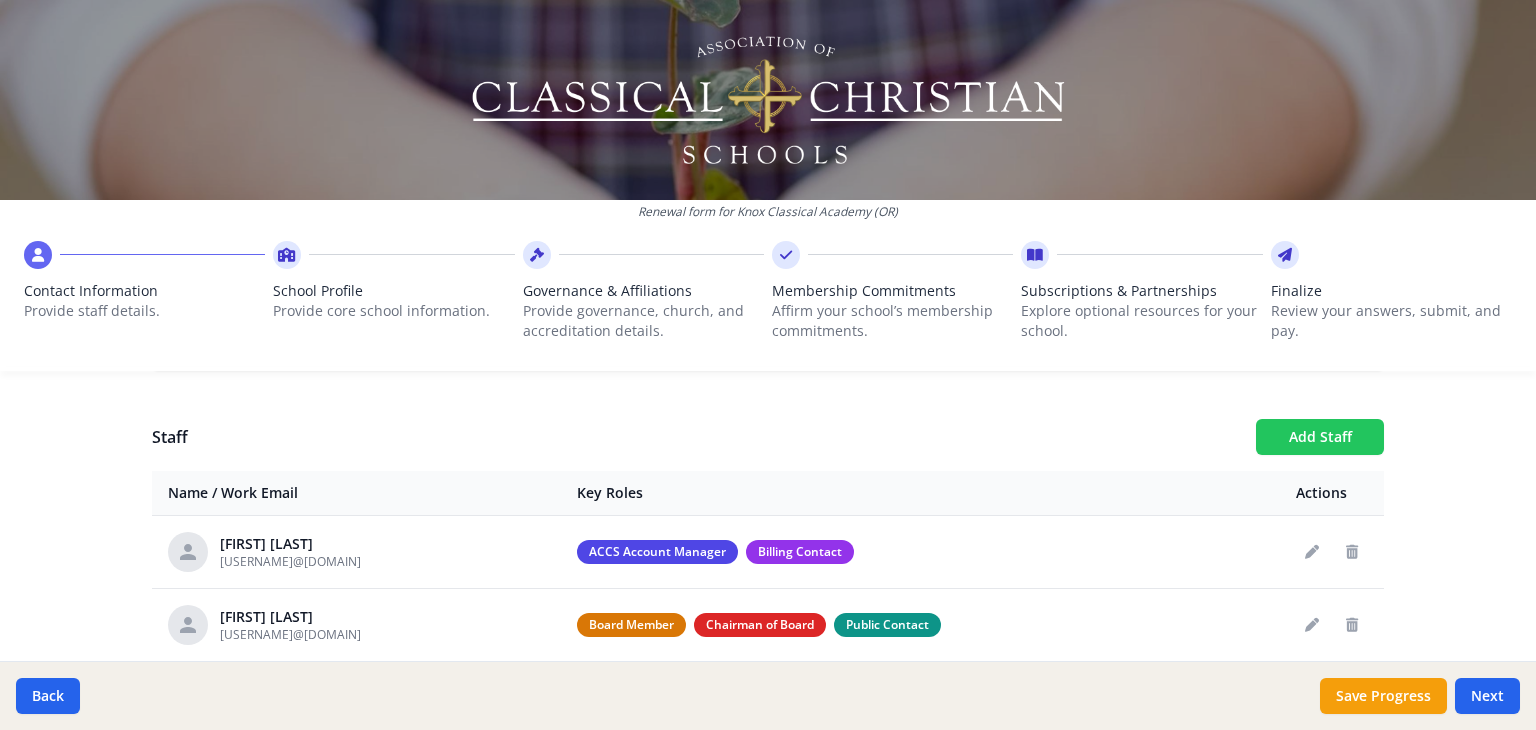 click on "Add Staff" at bounding box center (1320, 437) 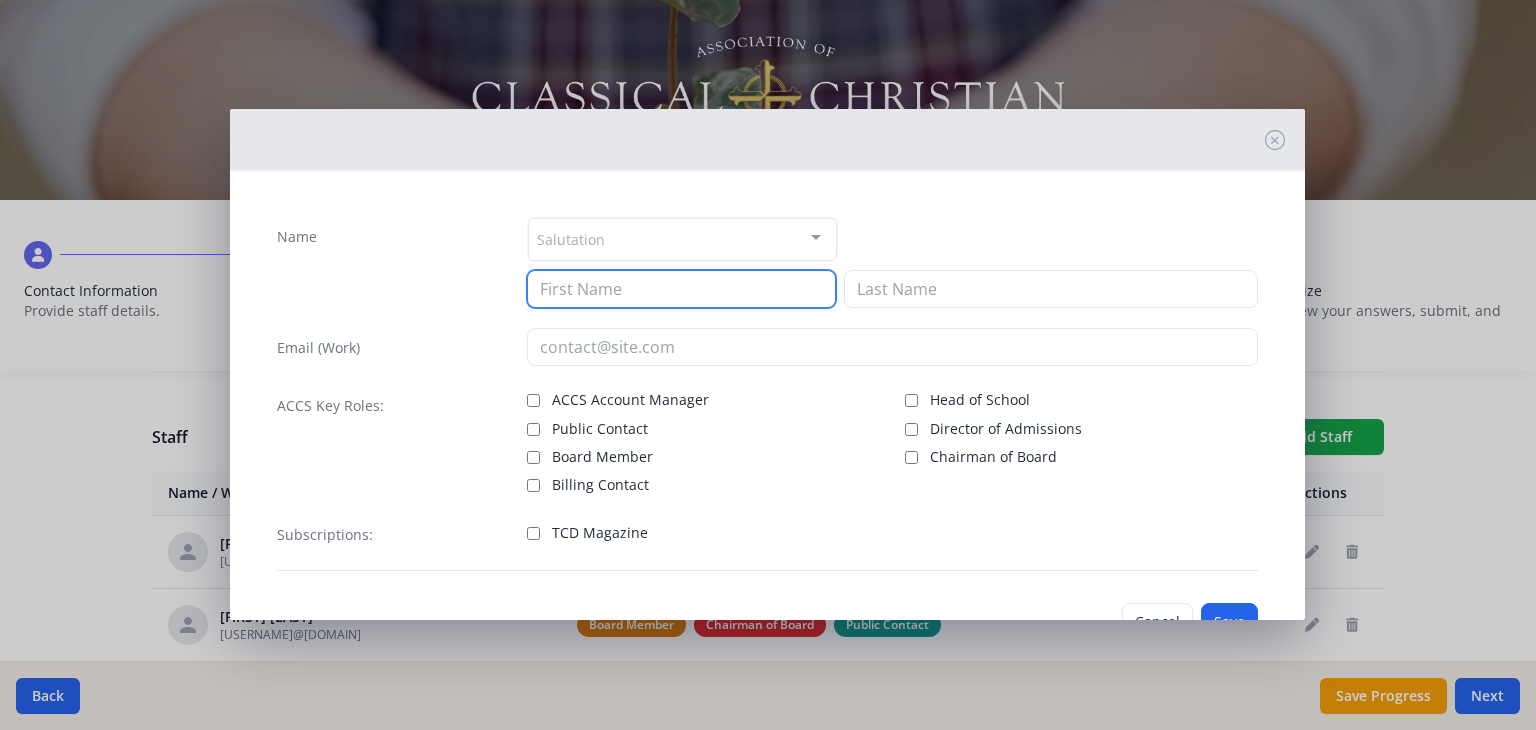 click at bounding box center [681, 289] 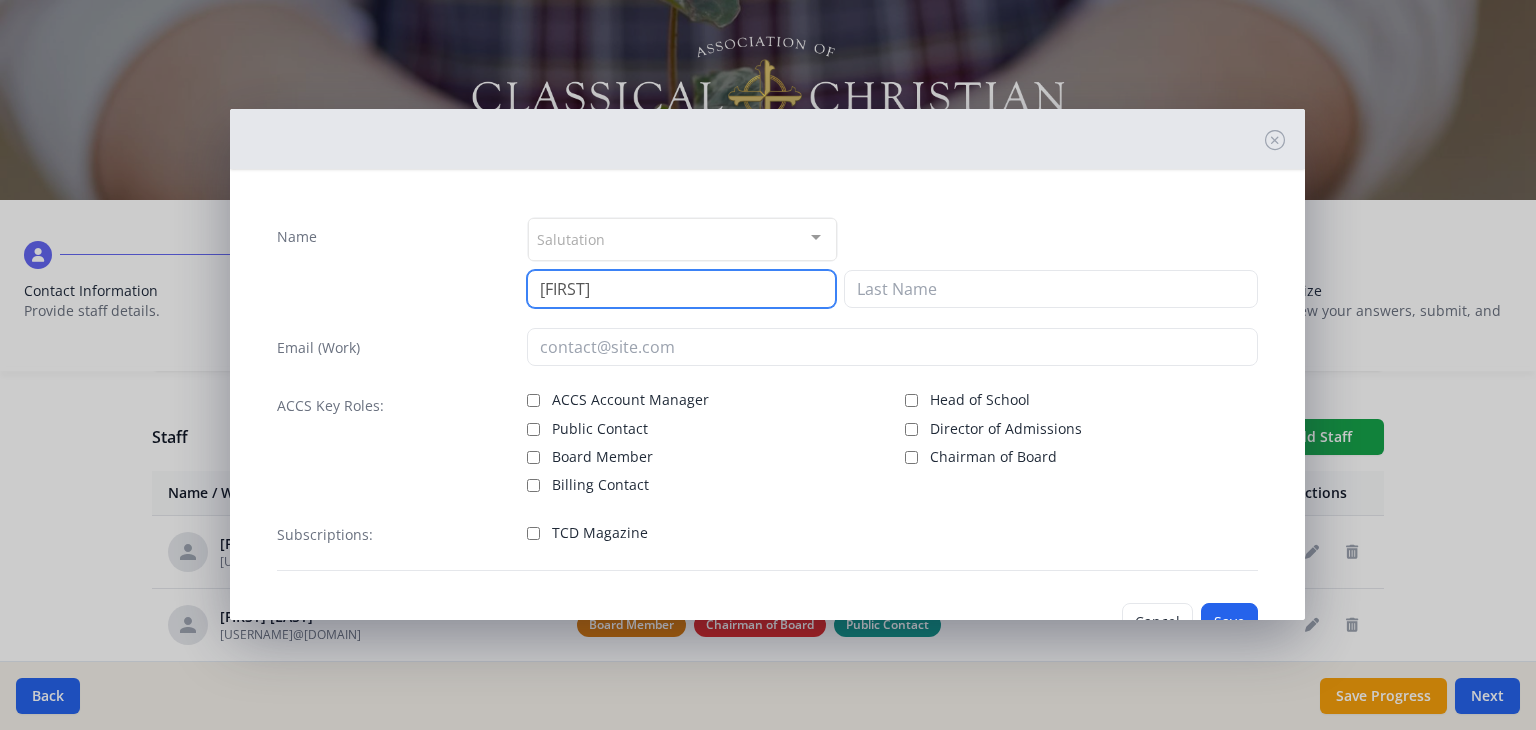 type on "[FIRST]" 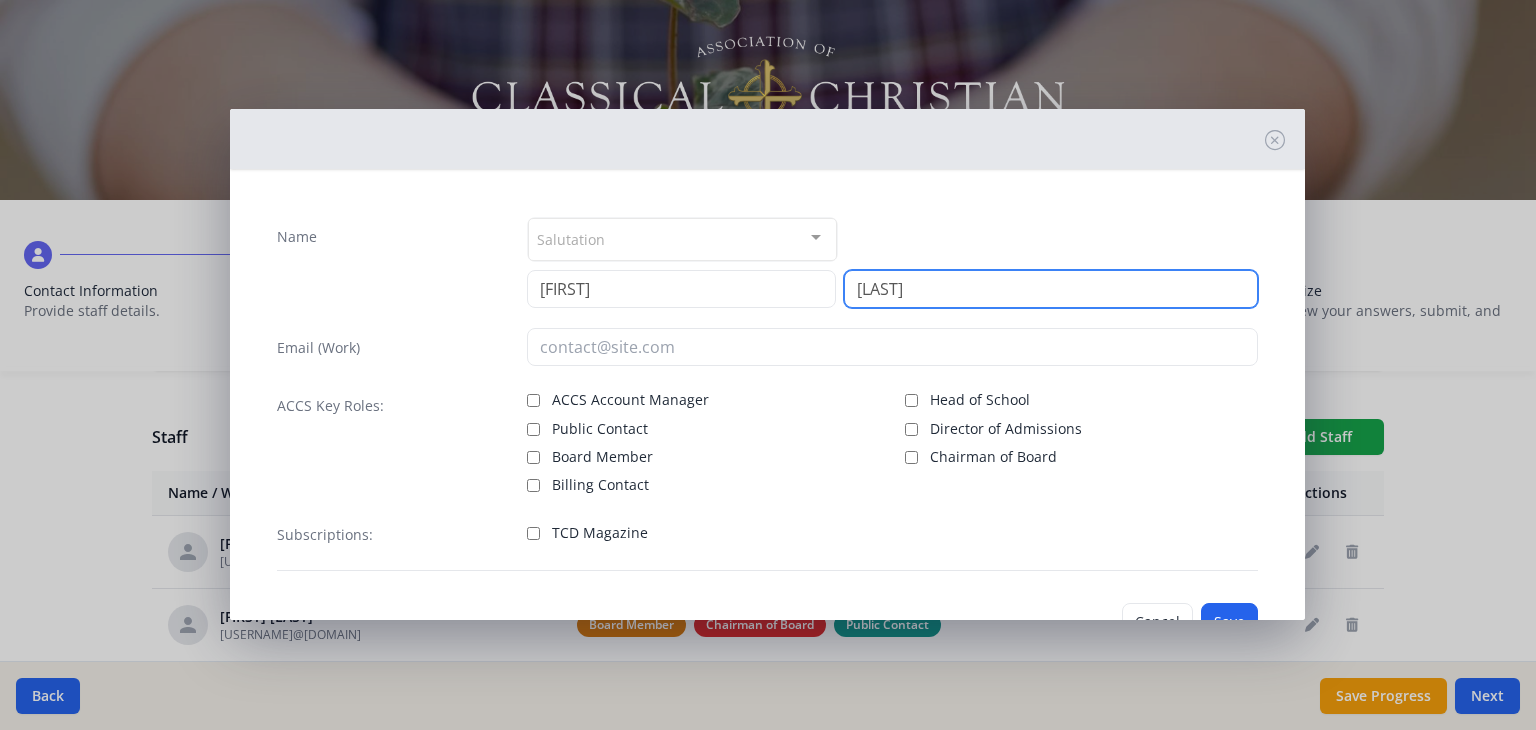type on "[LAST]" 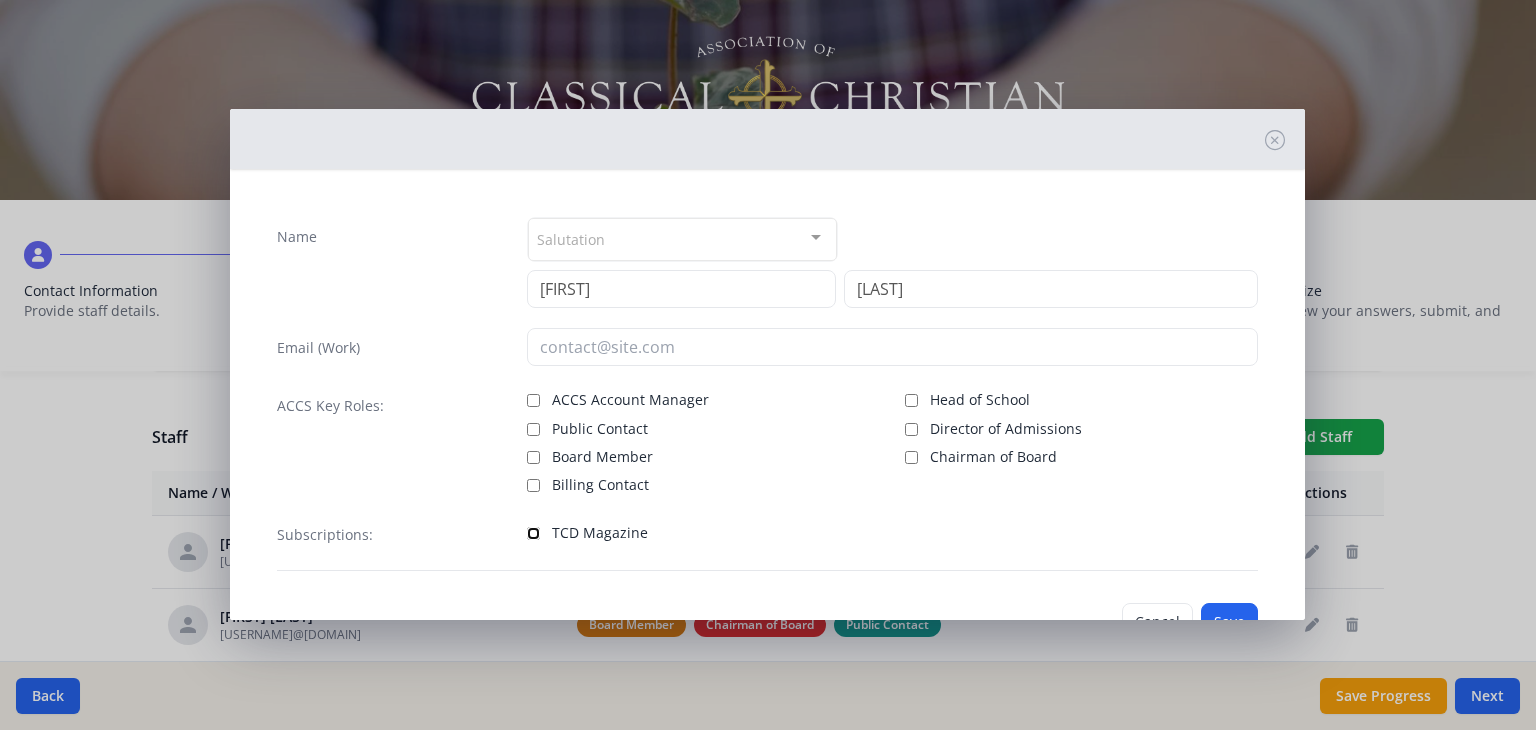 click on "TCD Magazine" at bounding box center [533, 533] 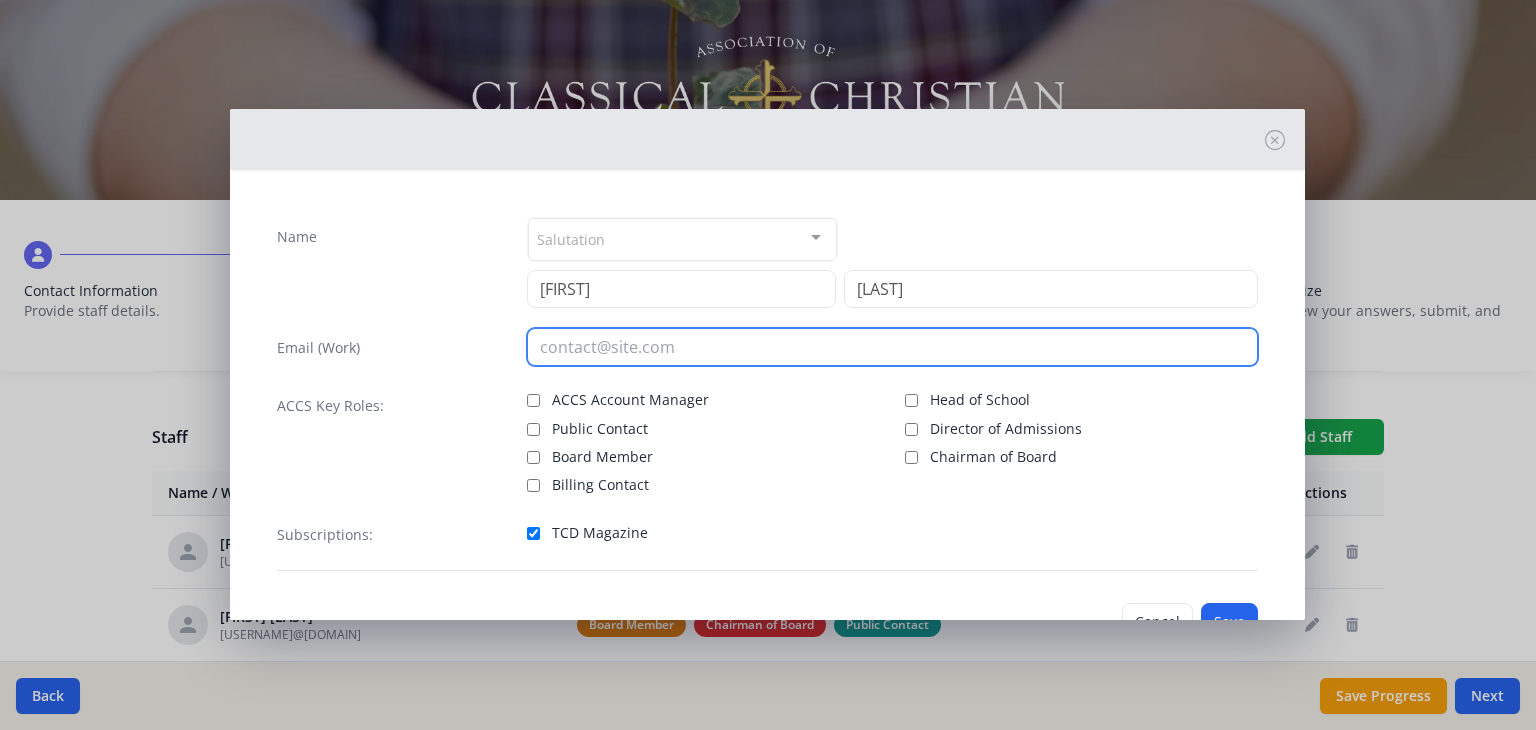 click at bounding box center [892, 347] 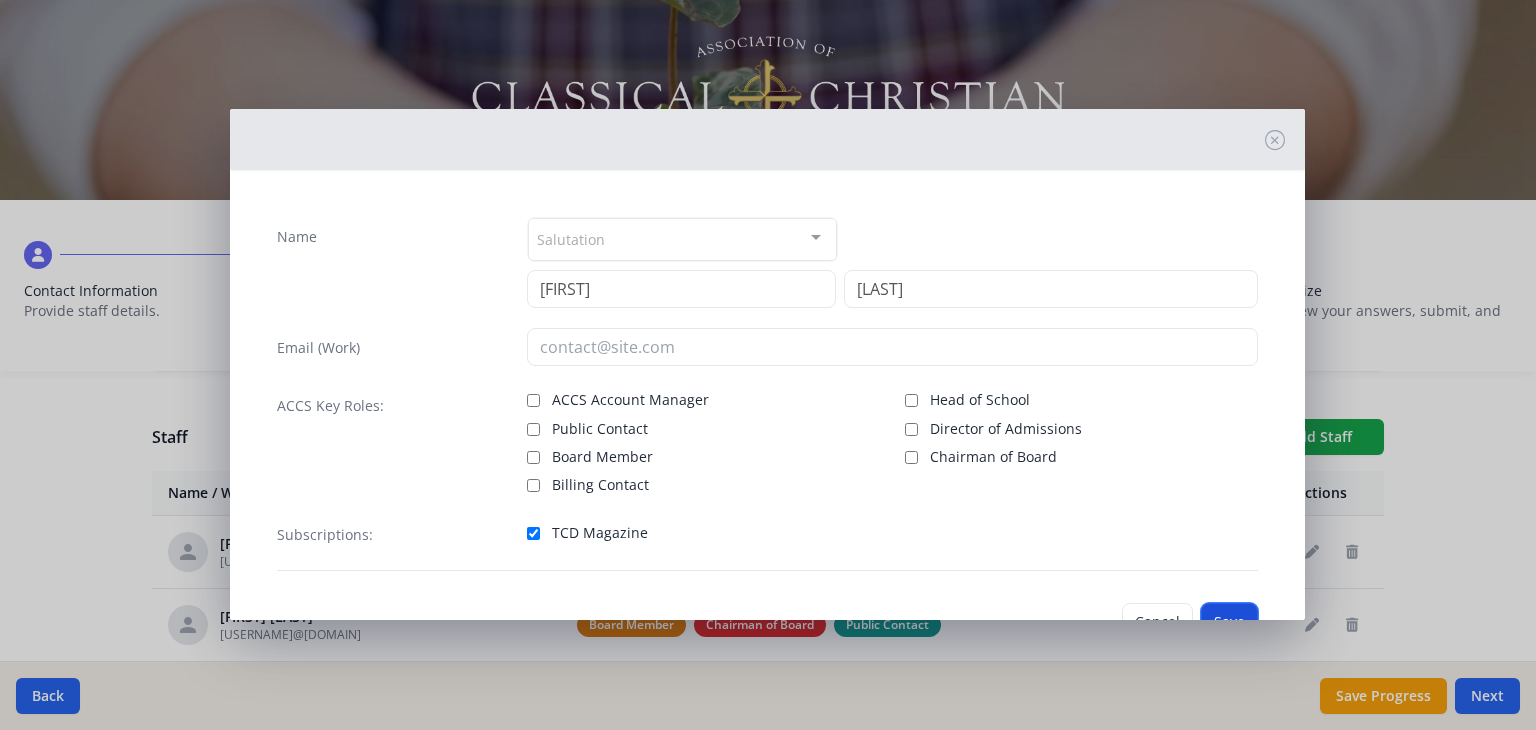 click on "Save" at bounding box center (1229, 622) 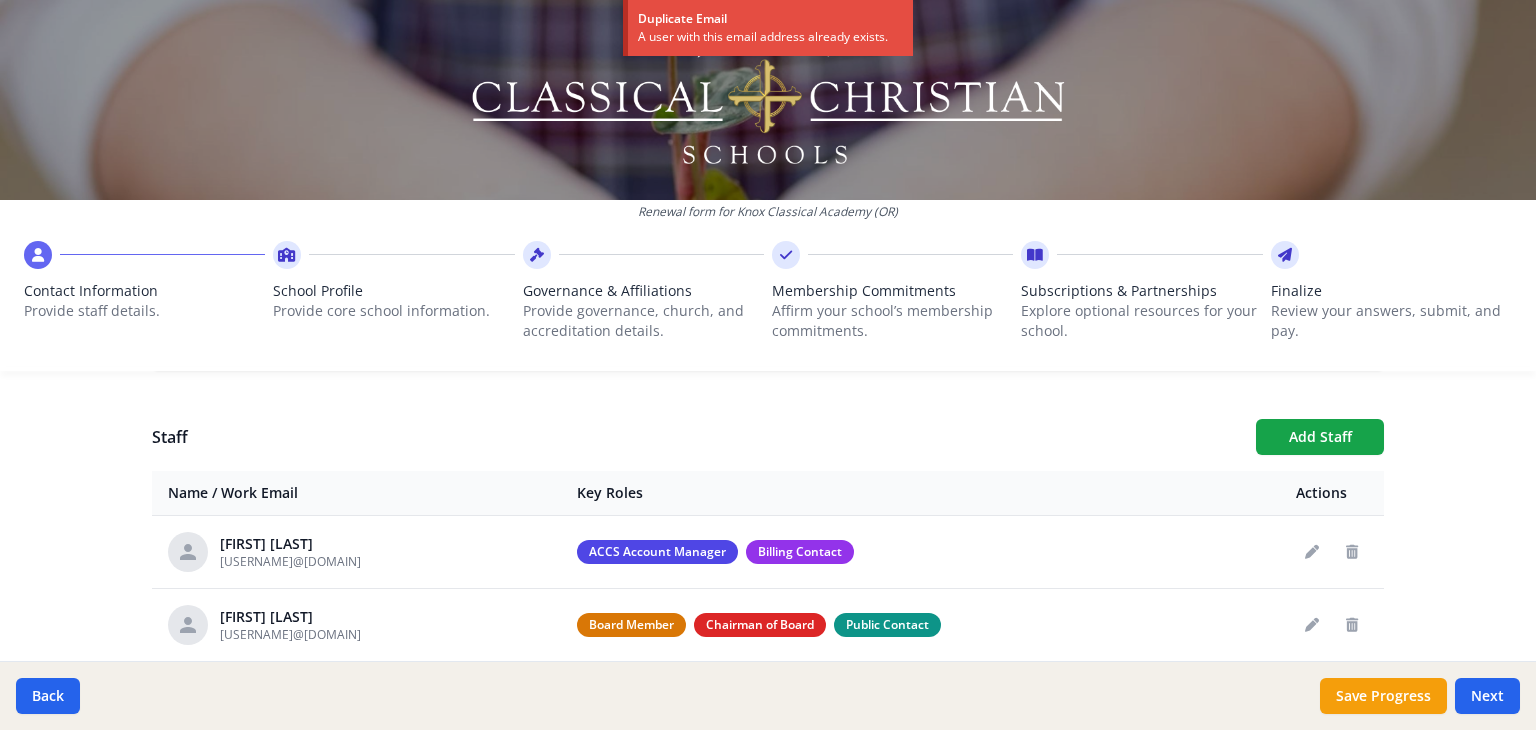 scroll, scrollTop: 1076, scrollLeft: 0, axis: vertical 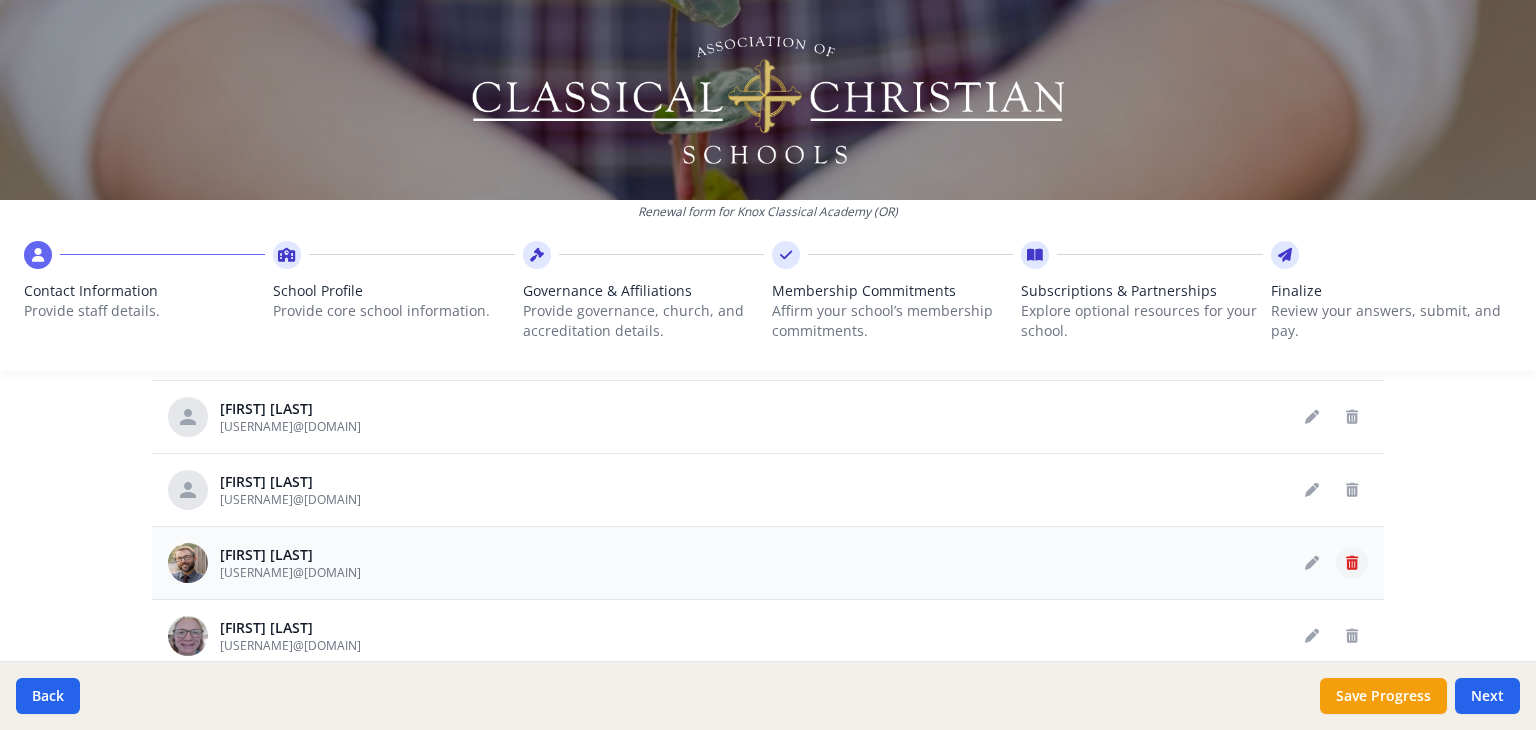 click at bounding box center (1352, 563) 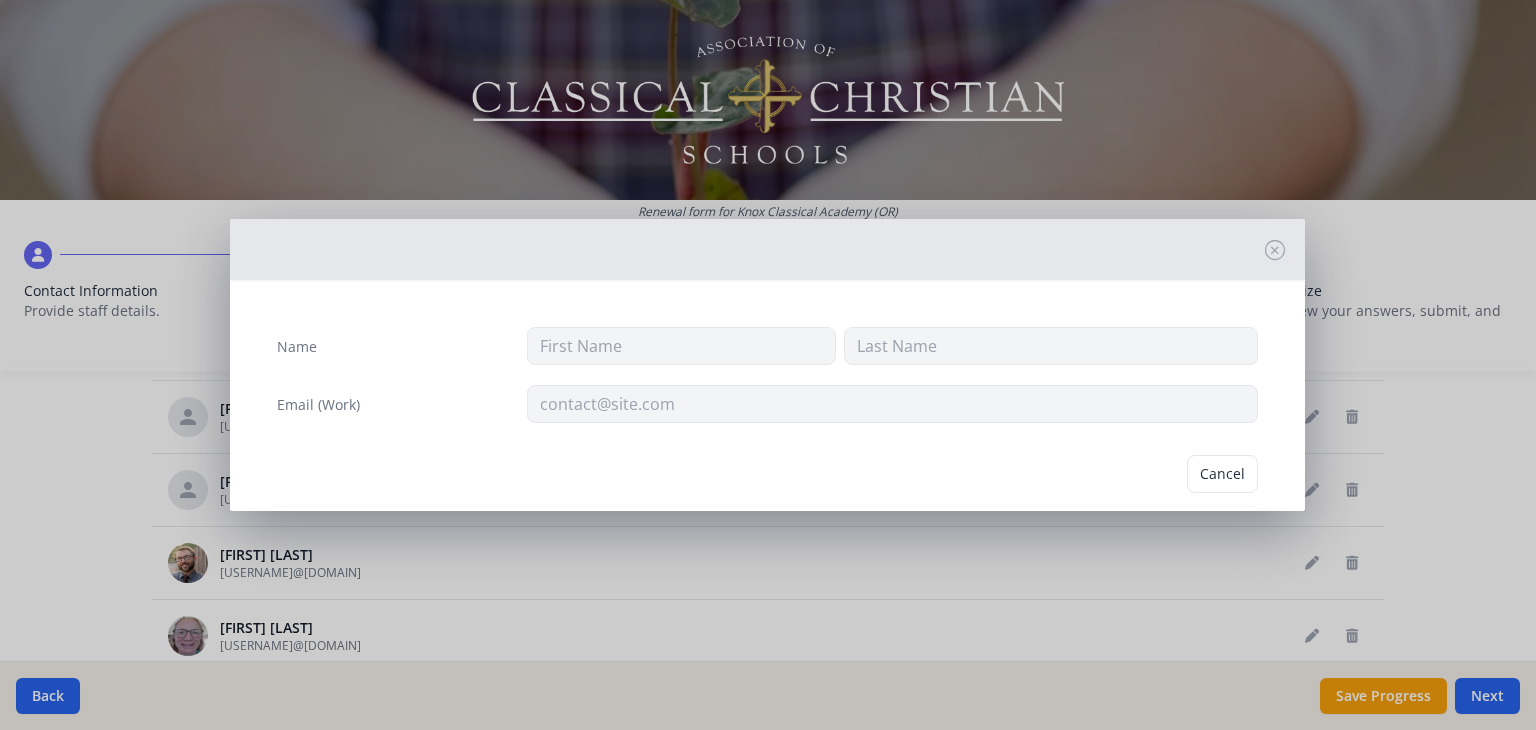 drag, startPoint x: 1209, startPoint y: 476, endPoint x: 1333, endPoint y: 575, distance: 158.67262 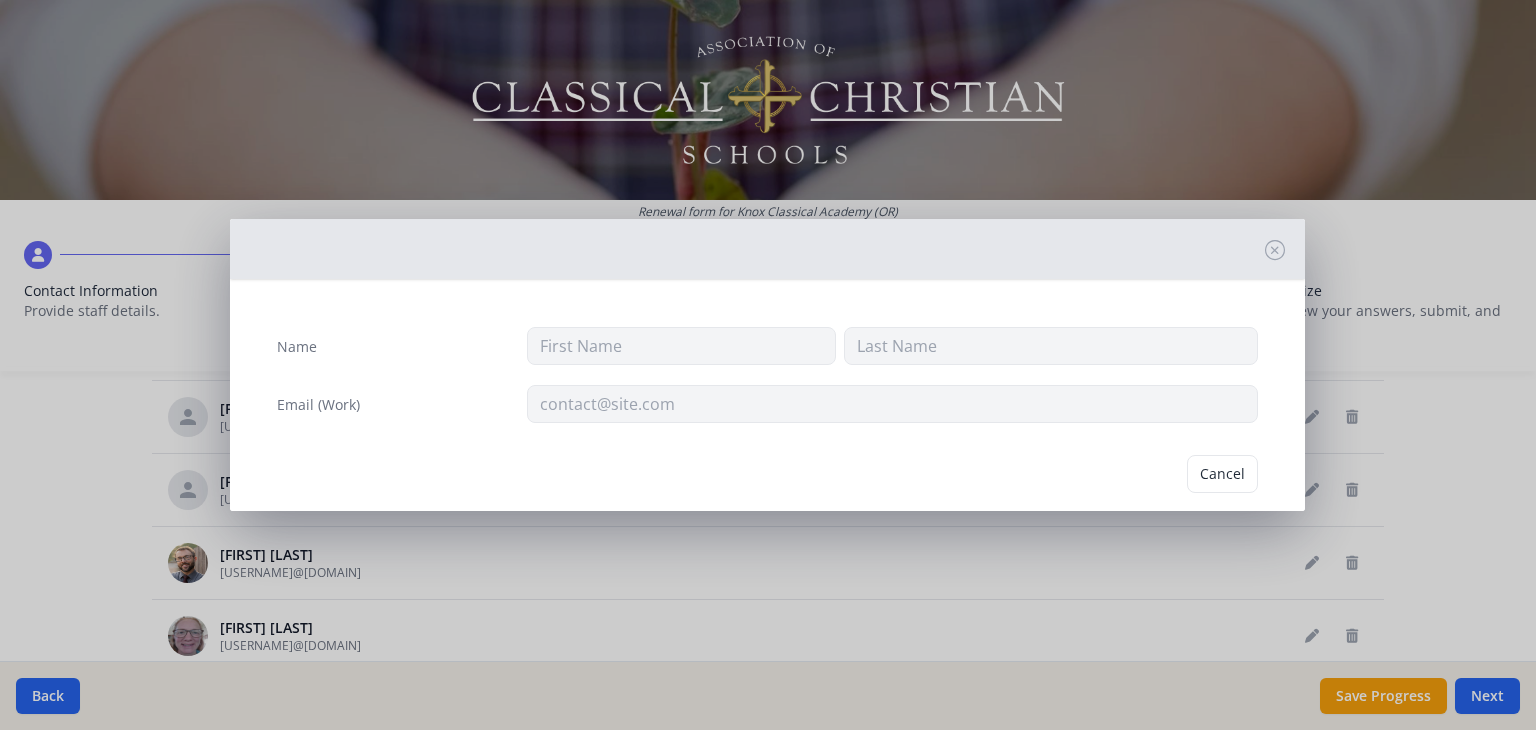 drag, startPoint x: 1526, startPoint y: 457, endPoint x: 1496, endPoint y: 322, distance: 138.29317 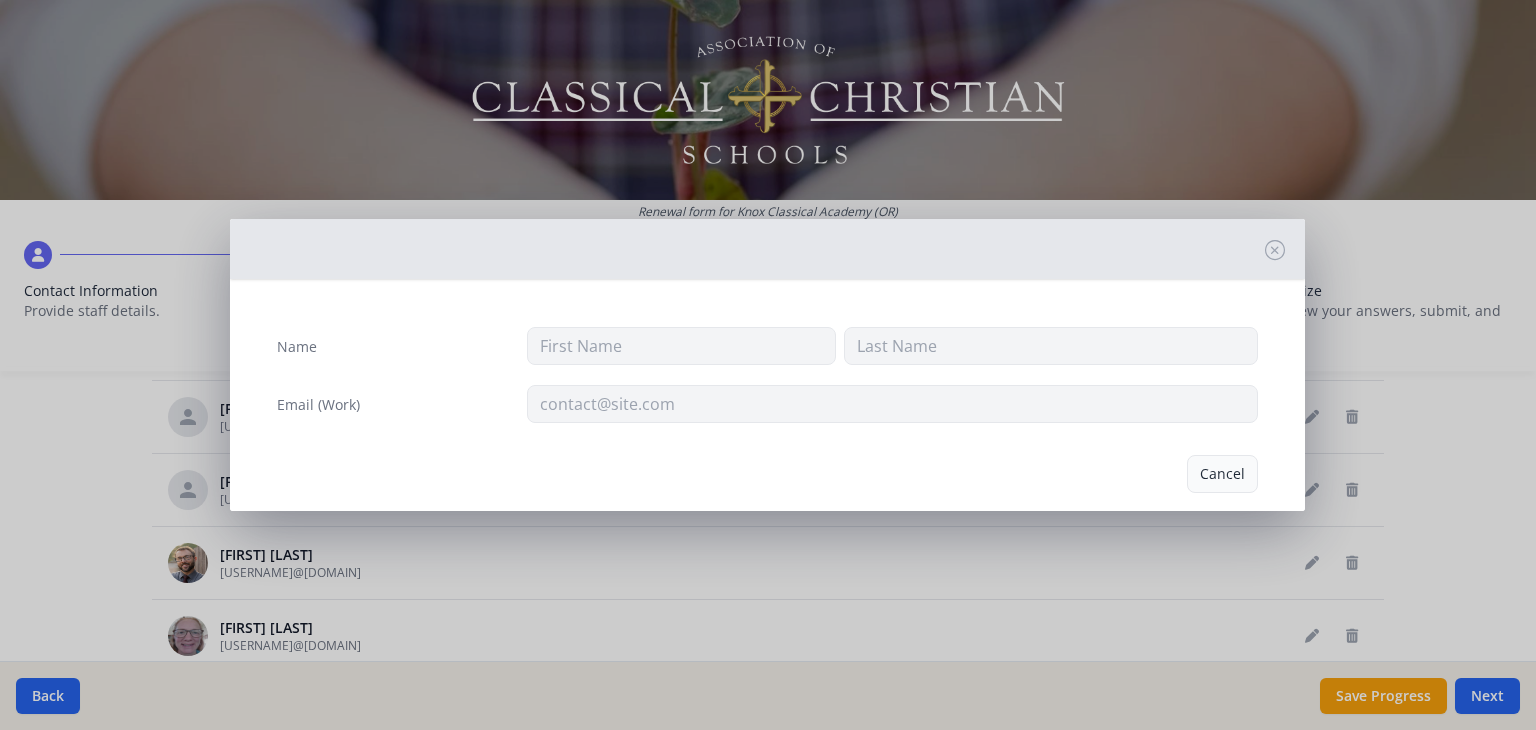 click on "Cancel" at bounding box center (1222, 474) 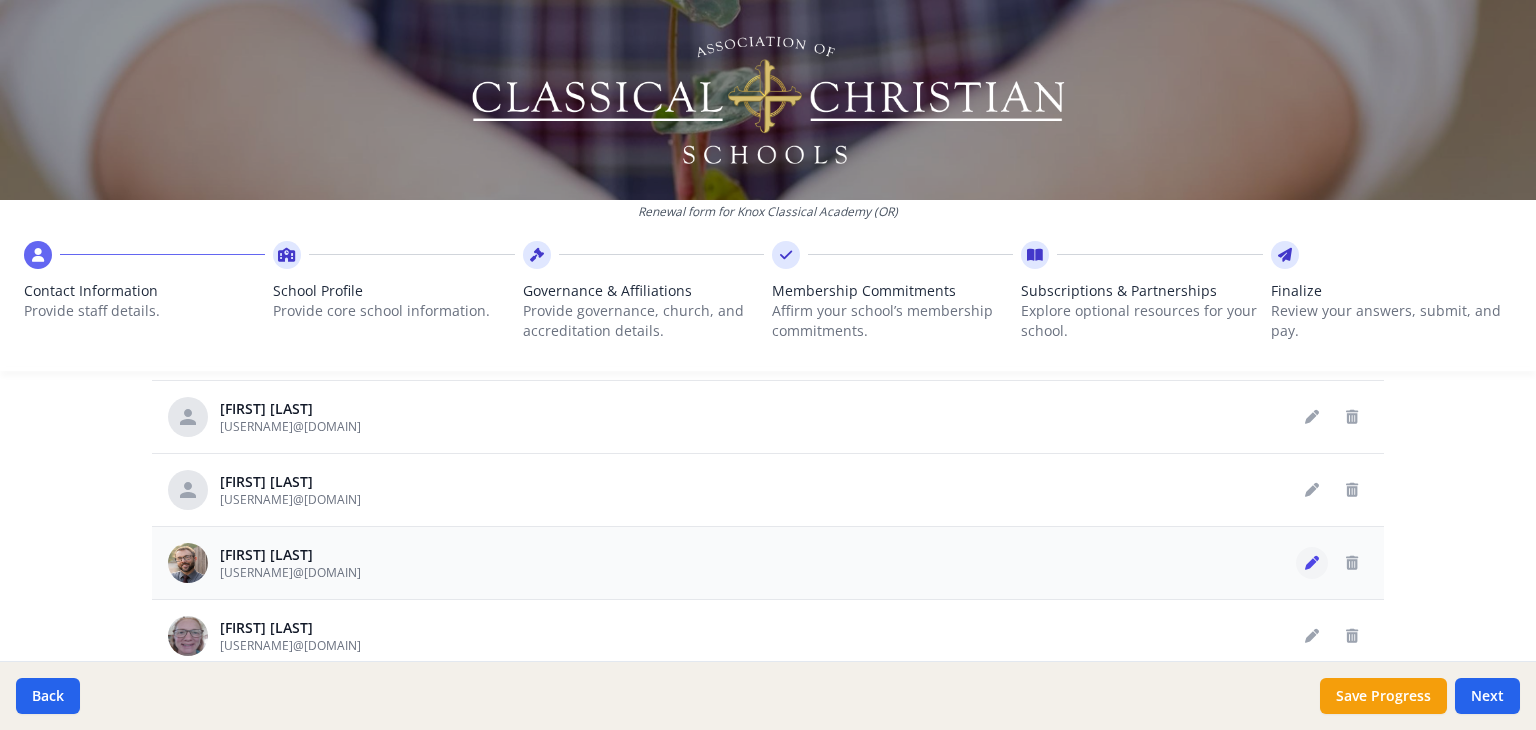 click at bounding box center [1312, 563] 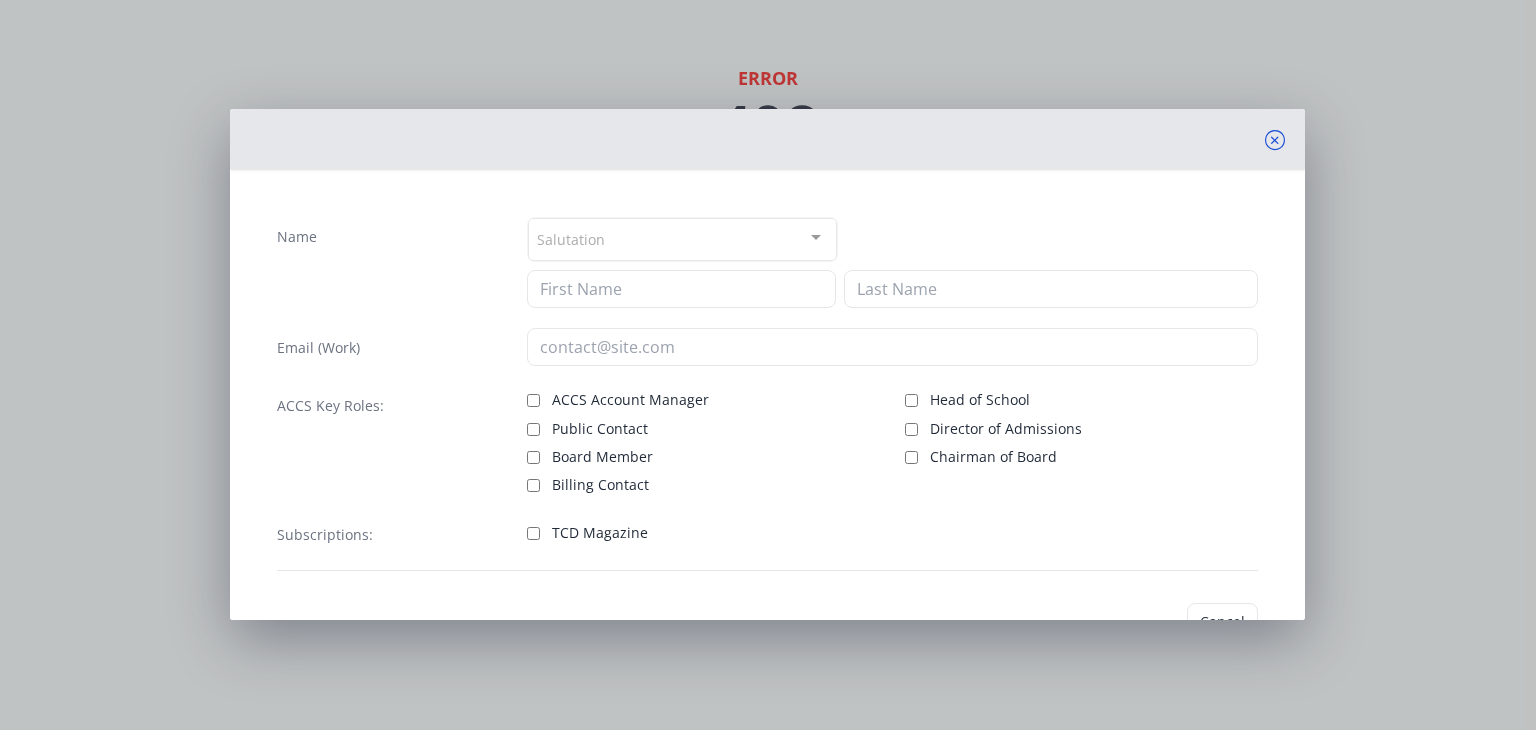 click at bounding box center [1275, 140] 